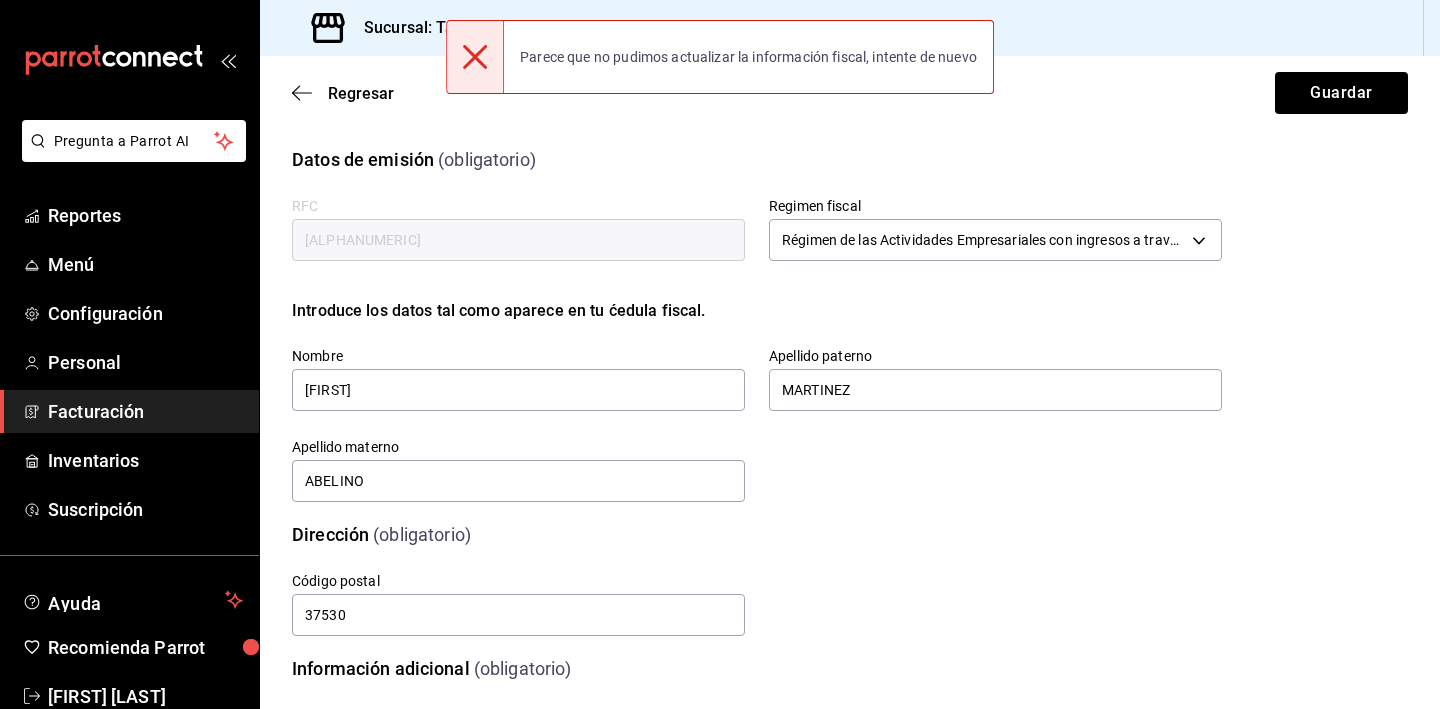 scroll, scrollTop: 0, scrollLeft: 0, axis: both 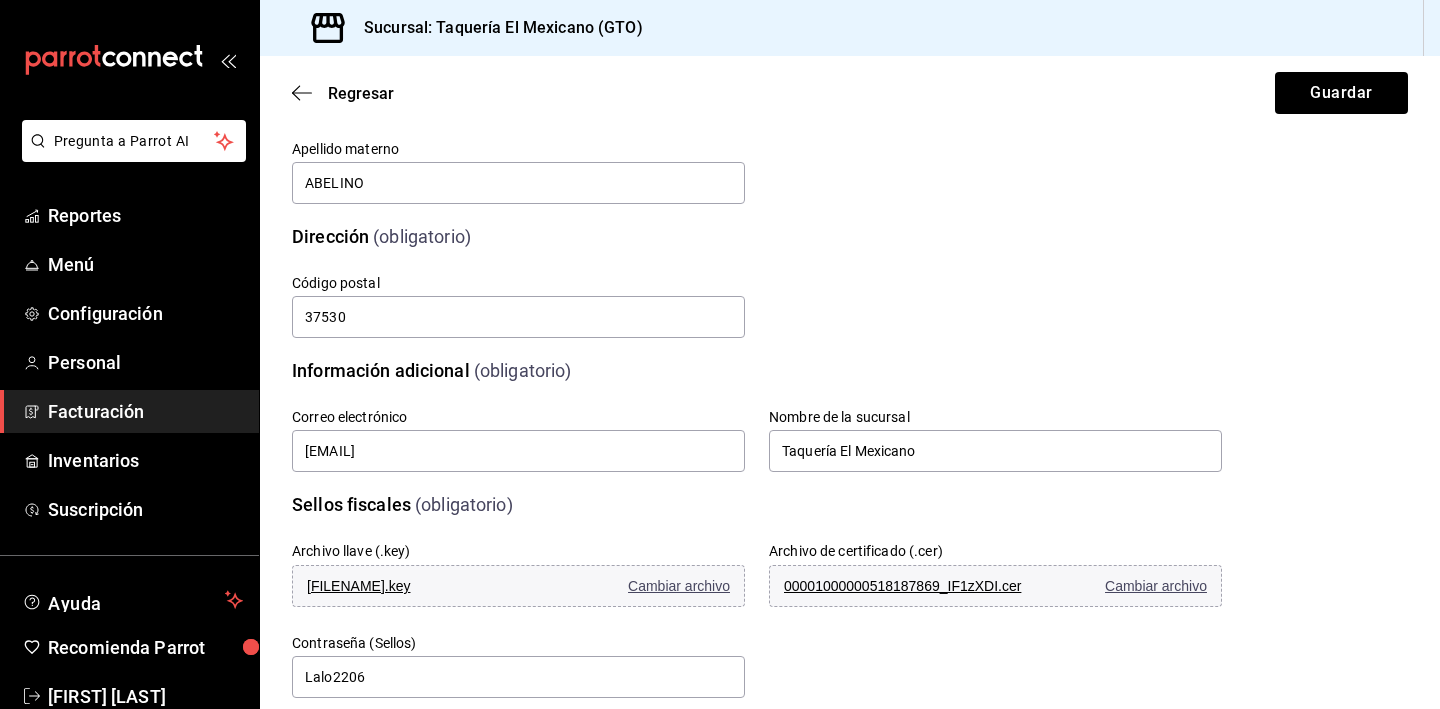 click on "Facturación" at bounding box center (145, 411) 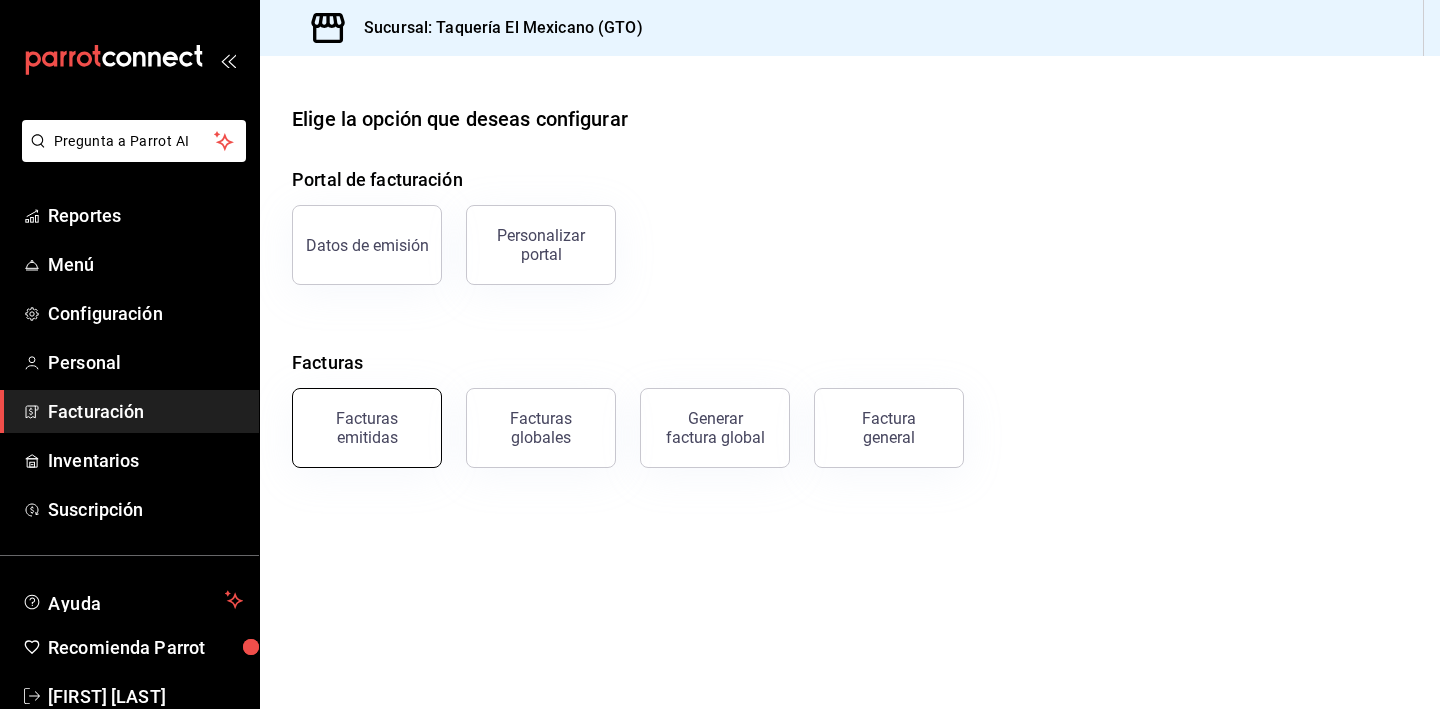 click on "Facturas emitidas" at bounding box center [367, 428] 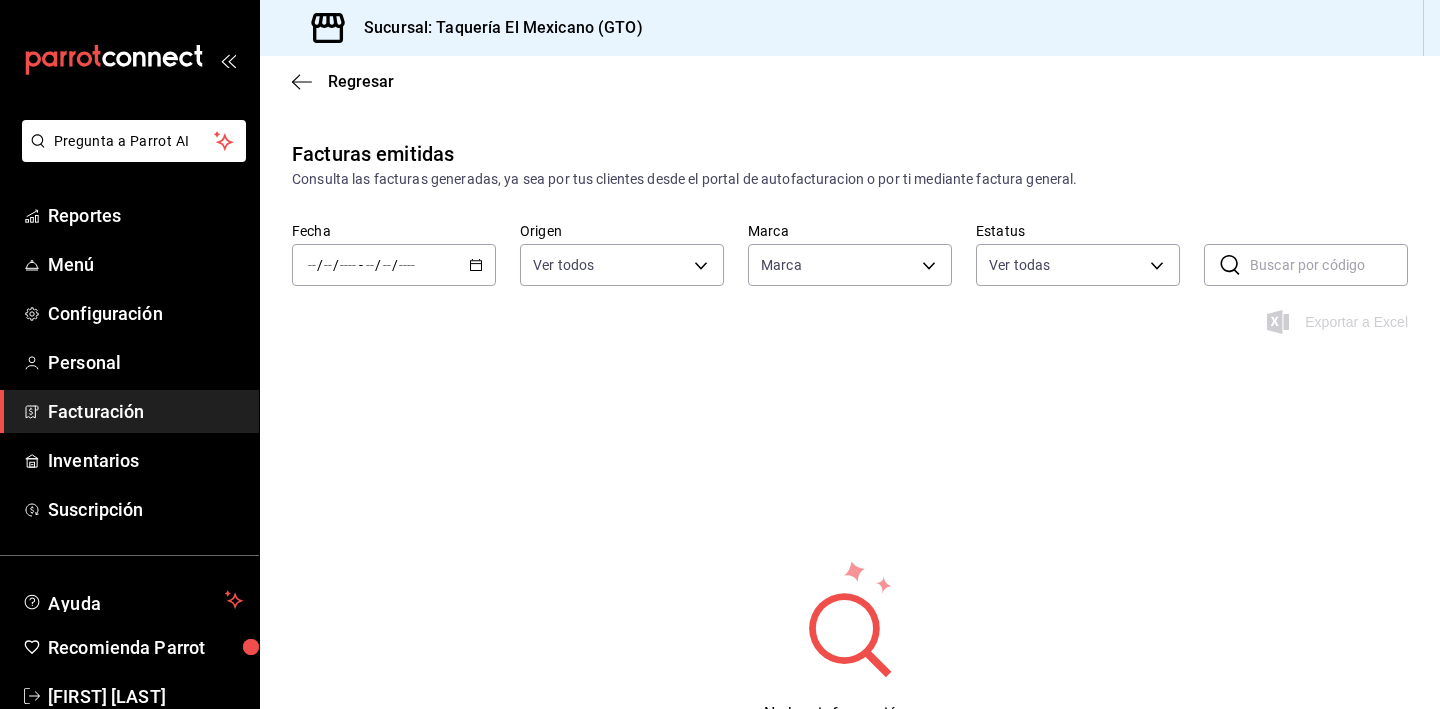 type on "50c3a26e-f452-4de6-9f1d-551e670b8464" 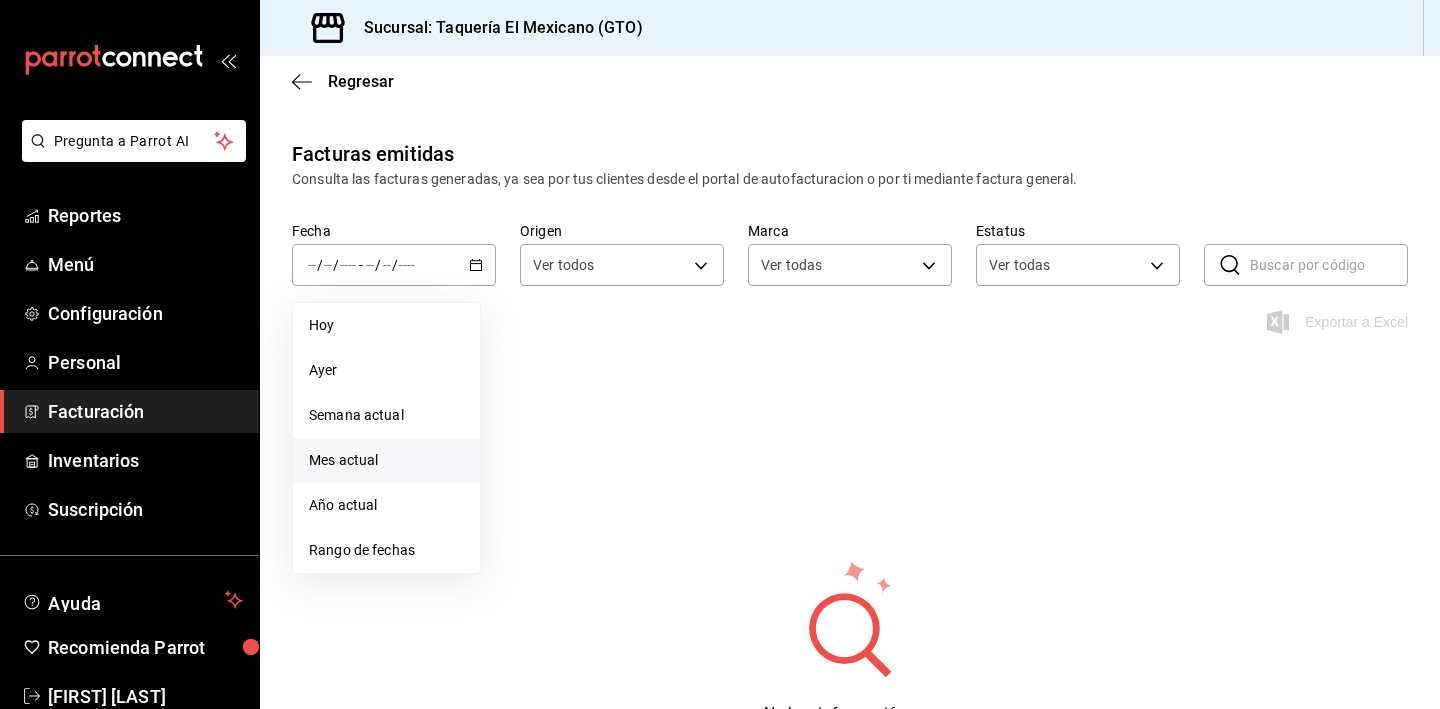 click on "Mes actual" at bounding box center [386, 460] 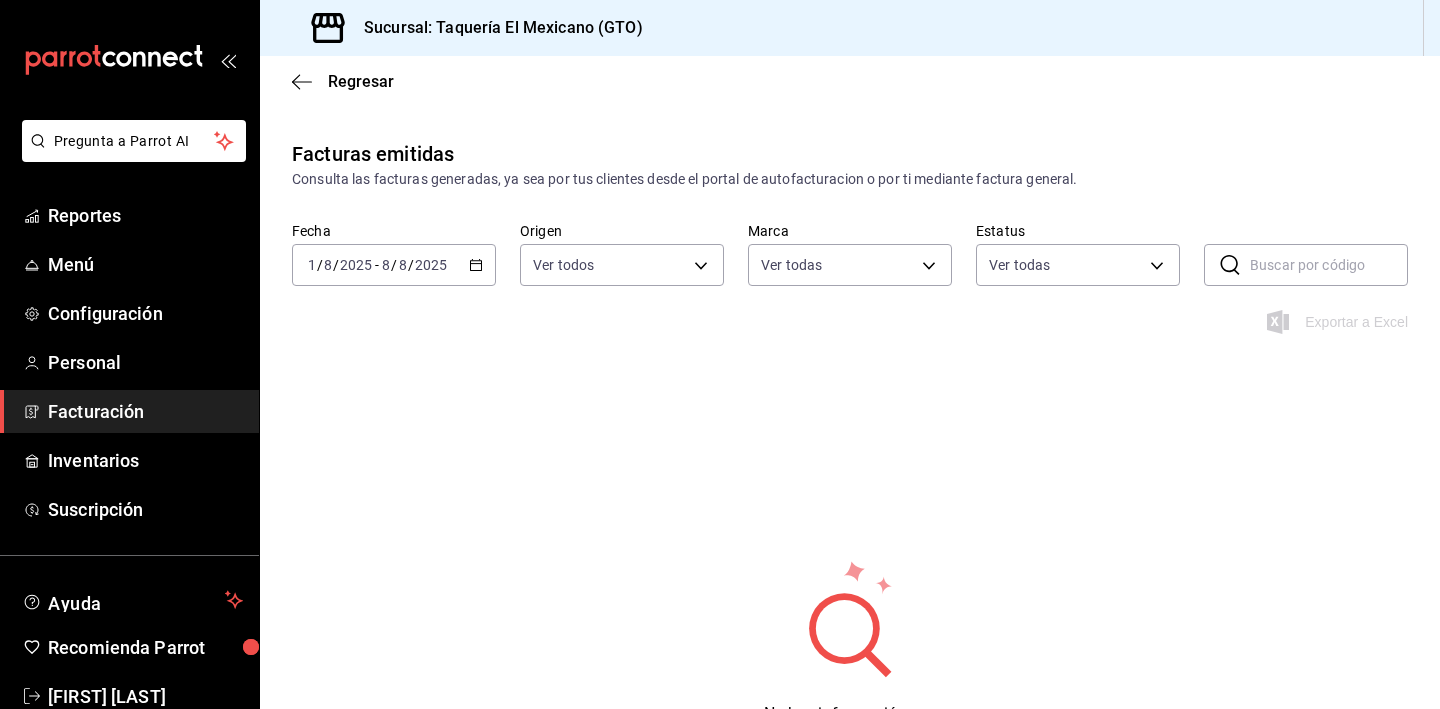click on "Regresar" at bounding box center (850, 81) 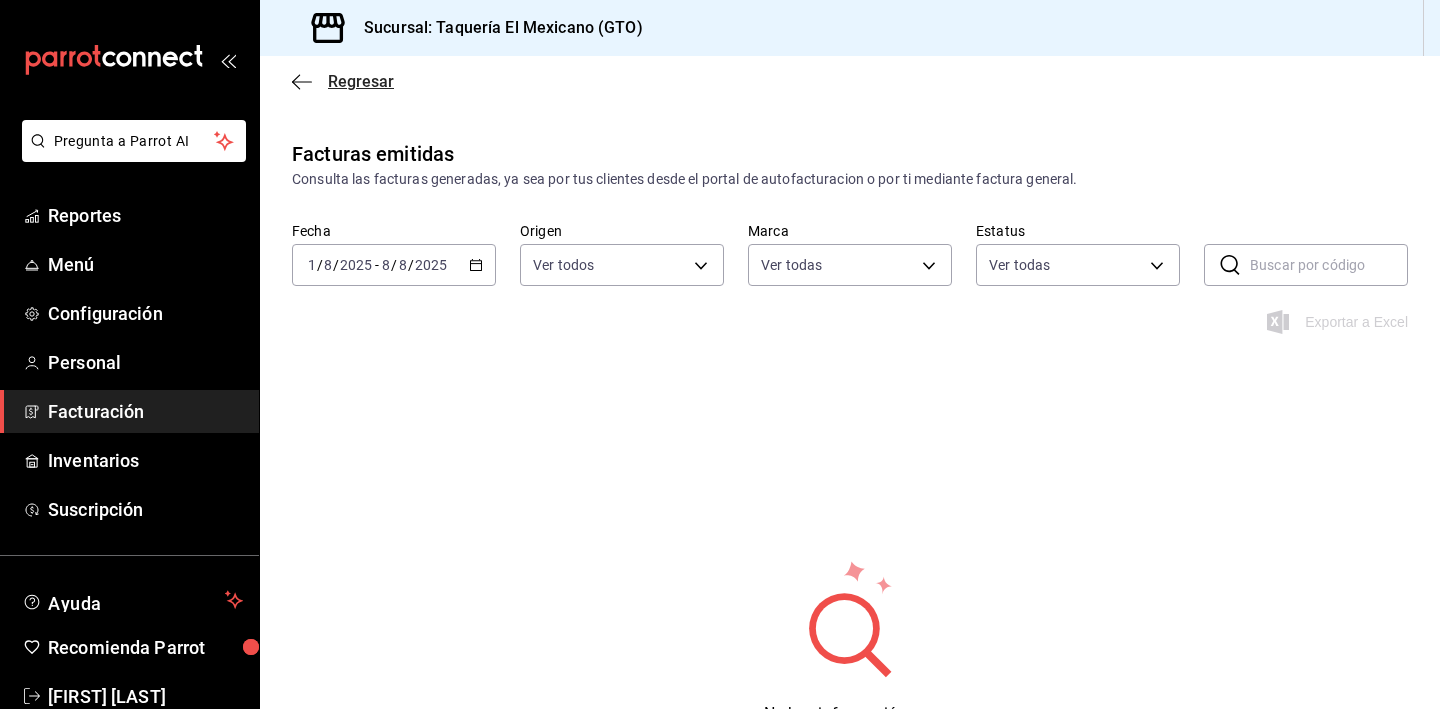 click on "Regresar" at bounding box center (361, 81) 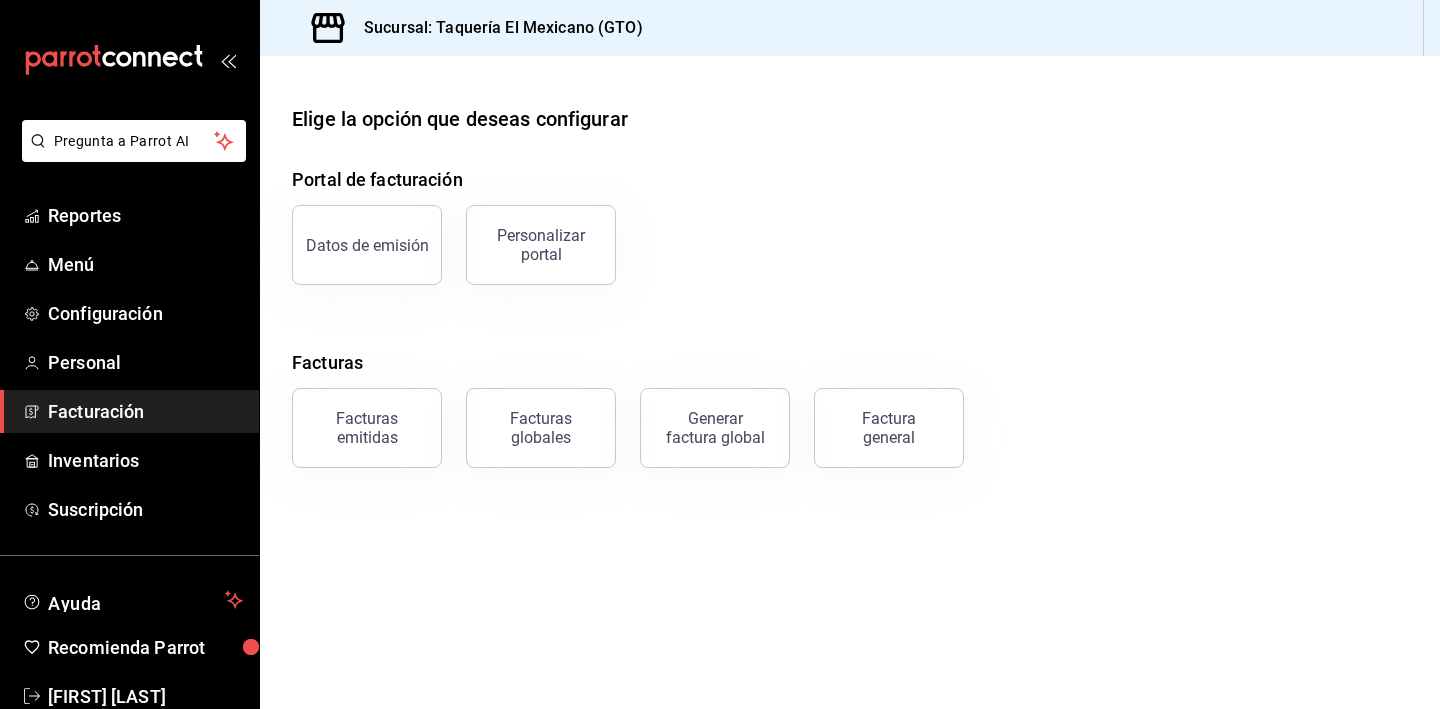 click on "Portal de facturación Datos de emisión Personalizar portal Facturas Facturas emitidas Facturas globales Generar factura global Factura general" at bounding box center (850, 317) 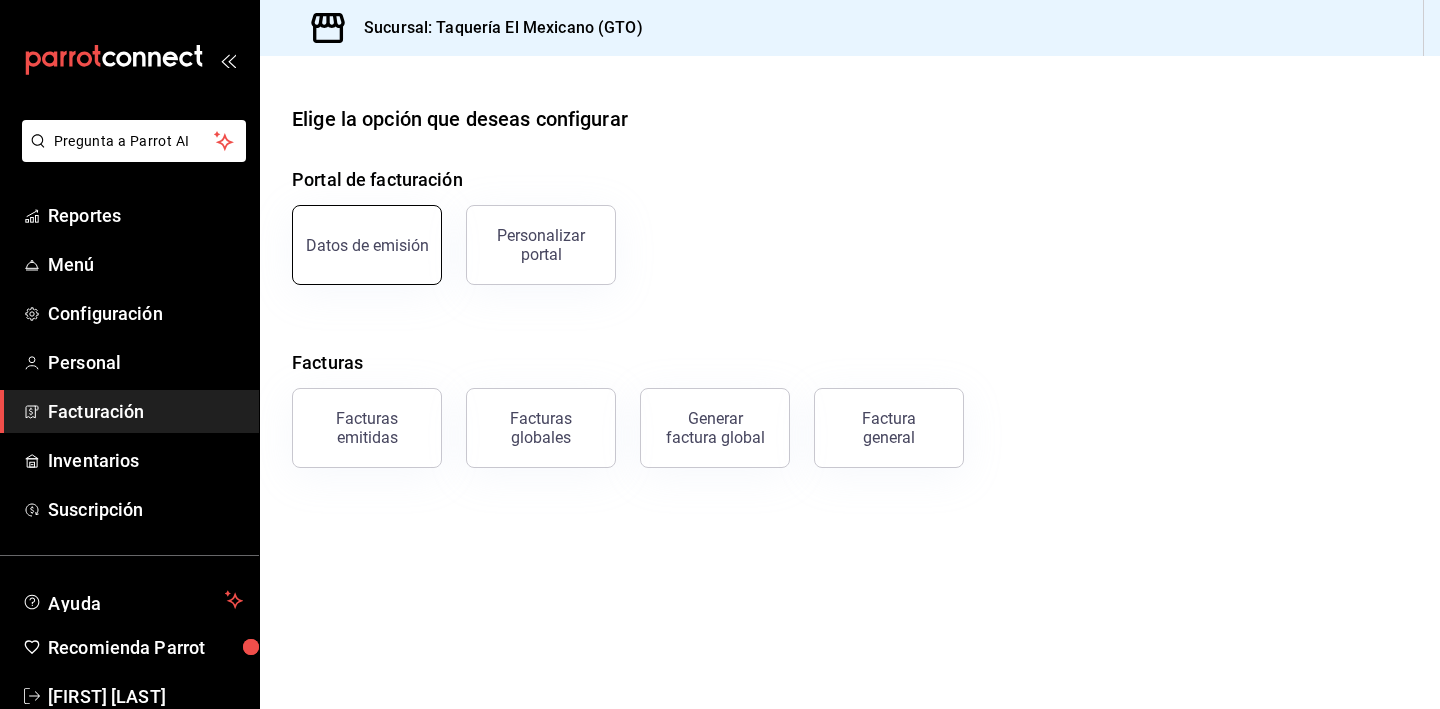 click on "Datos de emisión" at bounding box center [367, 245] 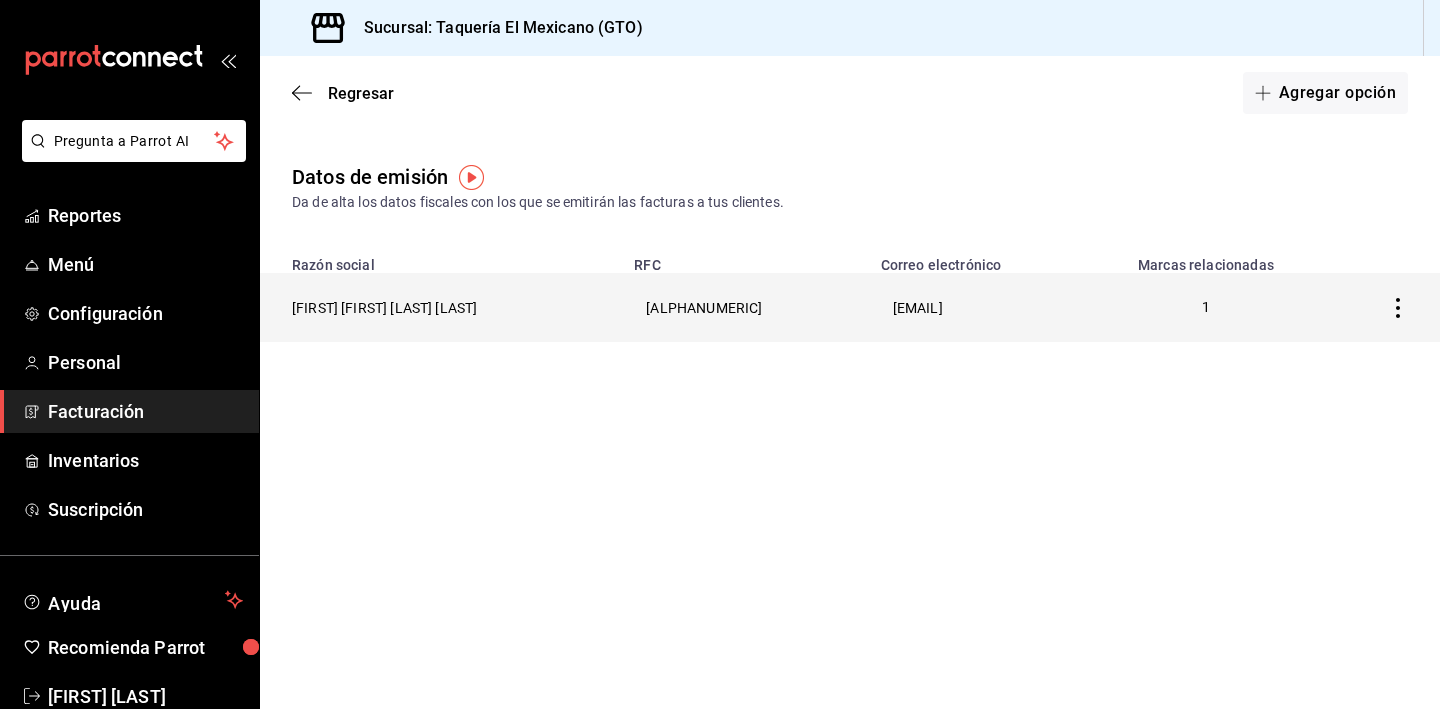 click on "[EMAIL]" at bounding box center [977, 307] 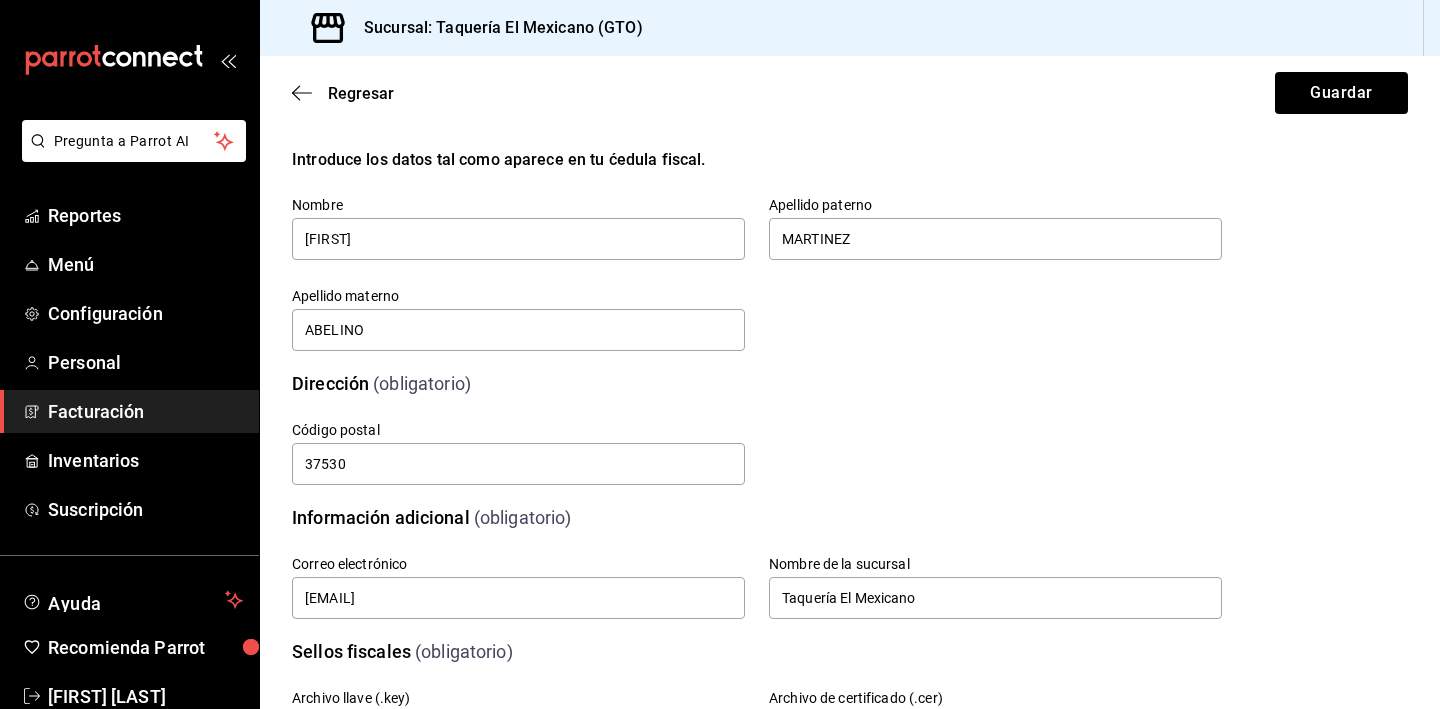 scroll, scrollTop: 501, scrollLeft: 0, axis: vertical 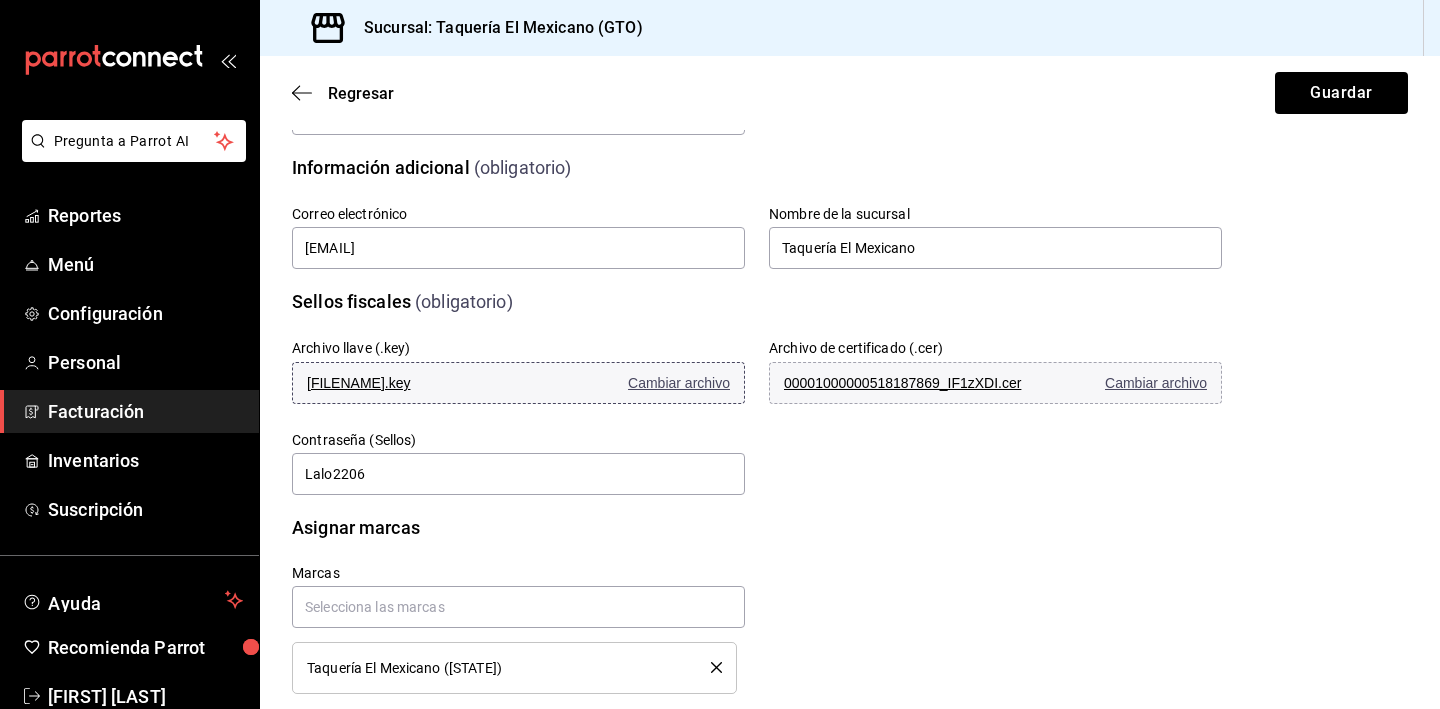 click on "Cambiar archivo" at bounding box center (679, 383) 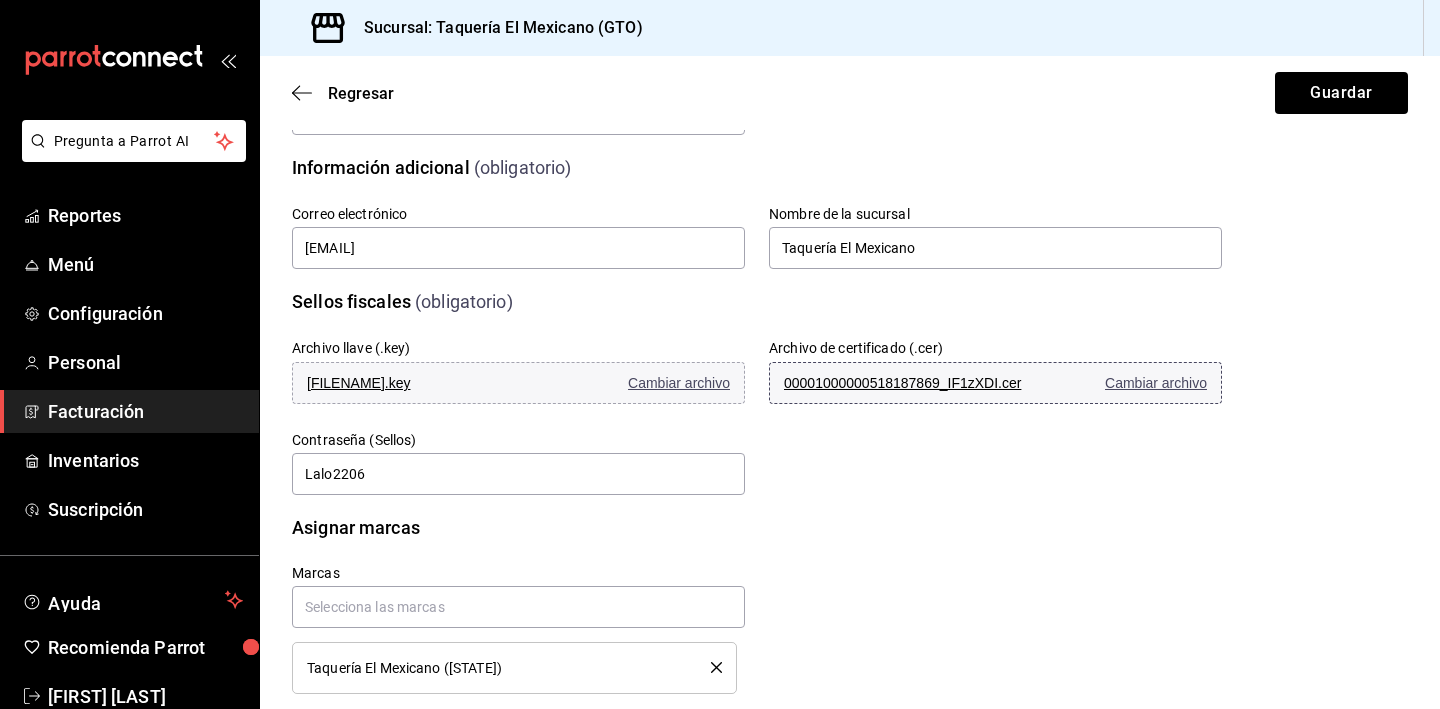 click on "Cambiar archivo" at bounding box center [1156, 383] 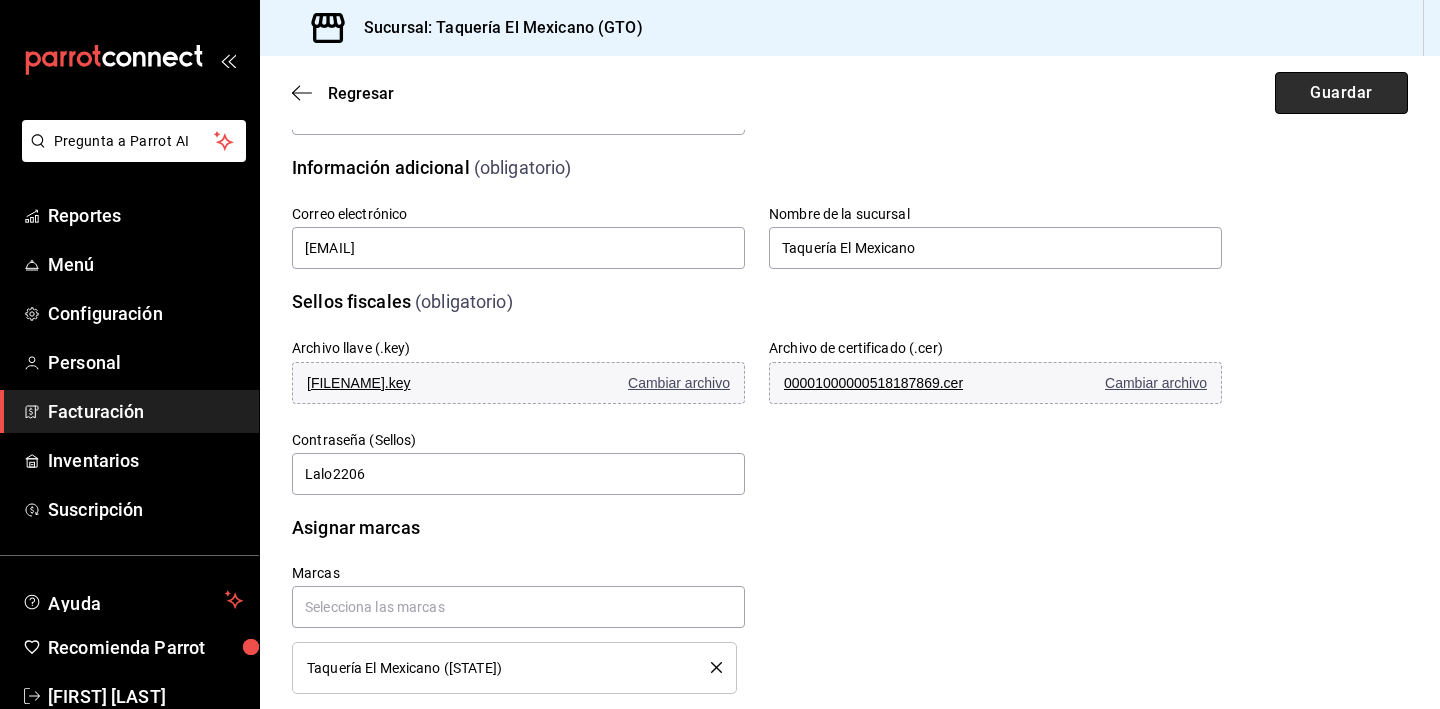 click on "Guardar" at bounding box center (1341, 93) 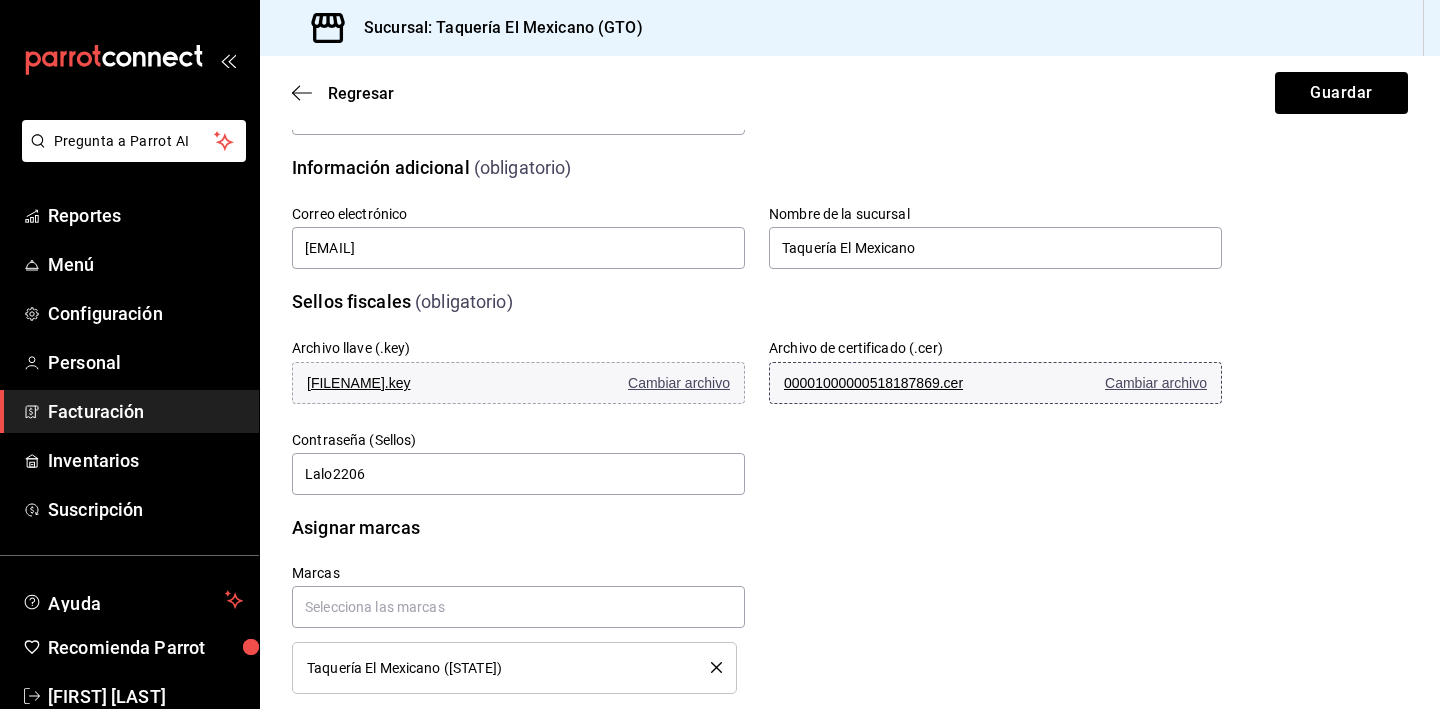 click on "00001000000518187869.cer" at bounding box center [904, 383] 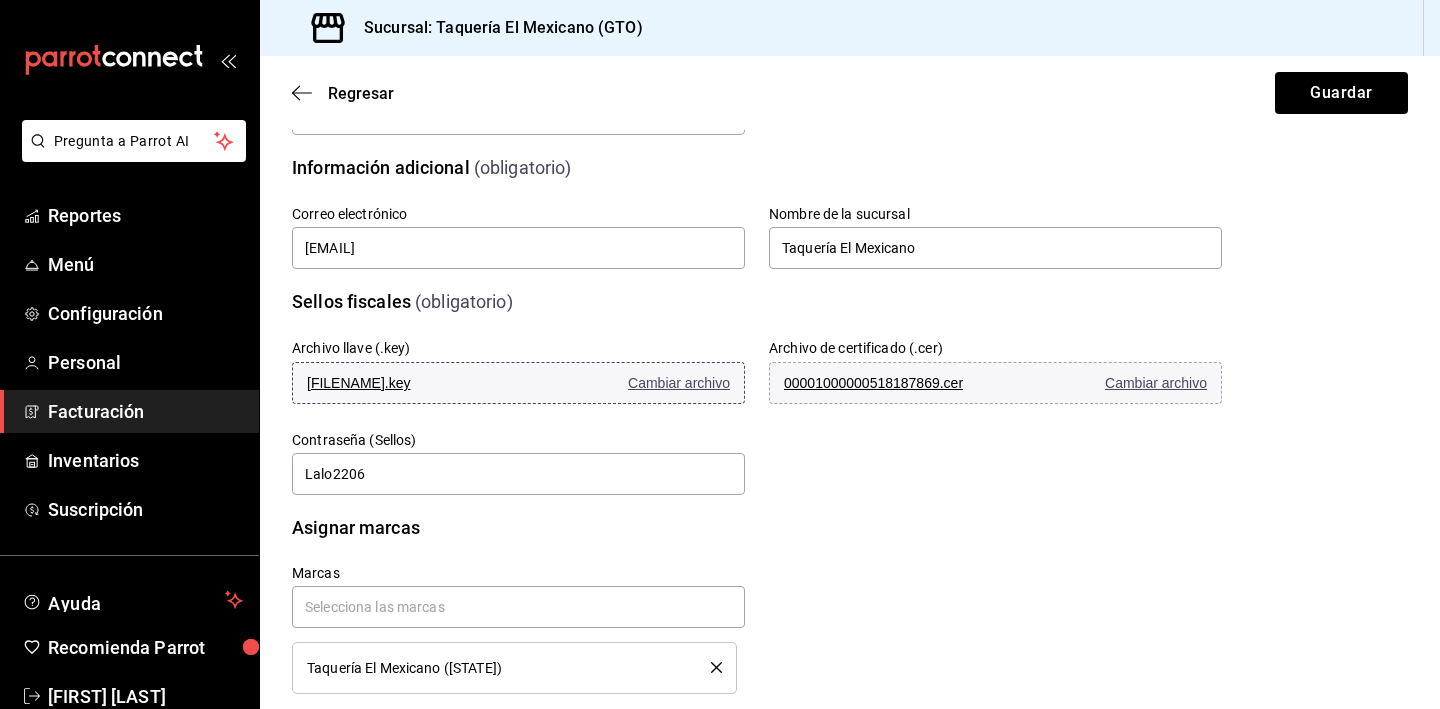 click on "Cambiar archivo" at bounding box center (679, 383) 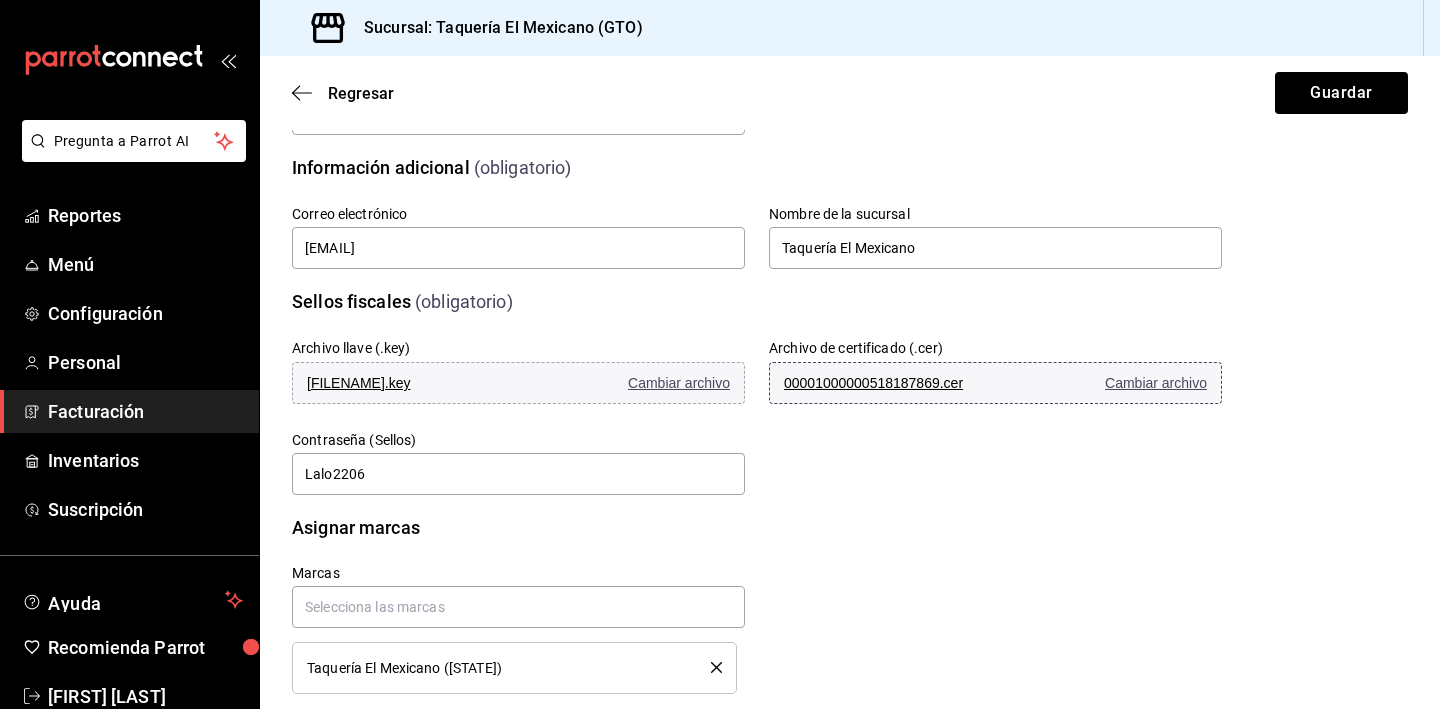 click on "00001000000518187869.cer" at bounding box center (904, 383) 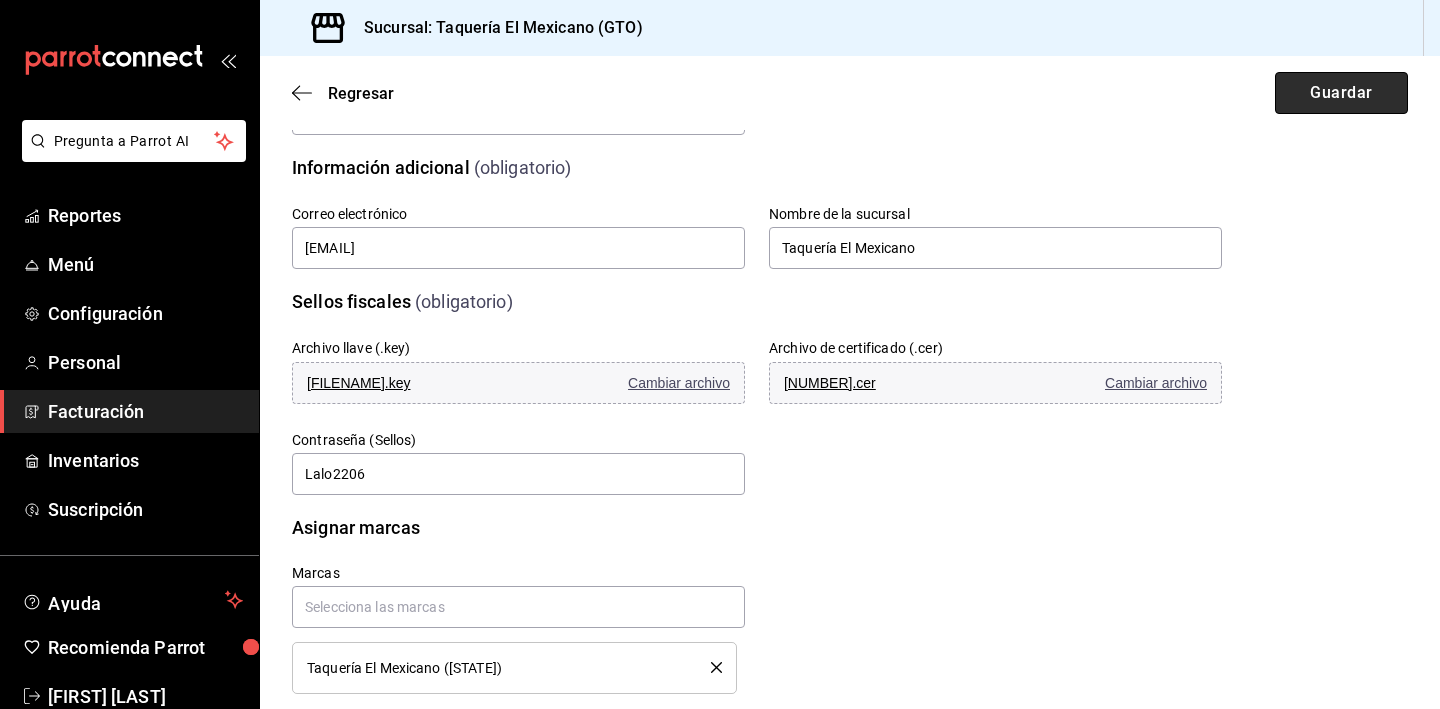 click on "Guardar" at bounding box center [1341, 93] 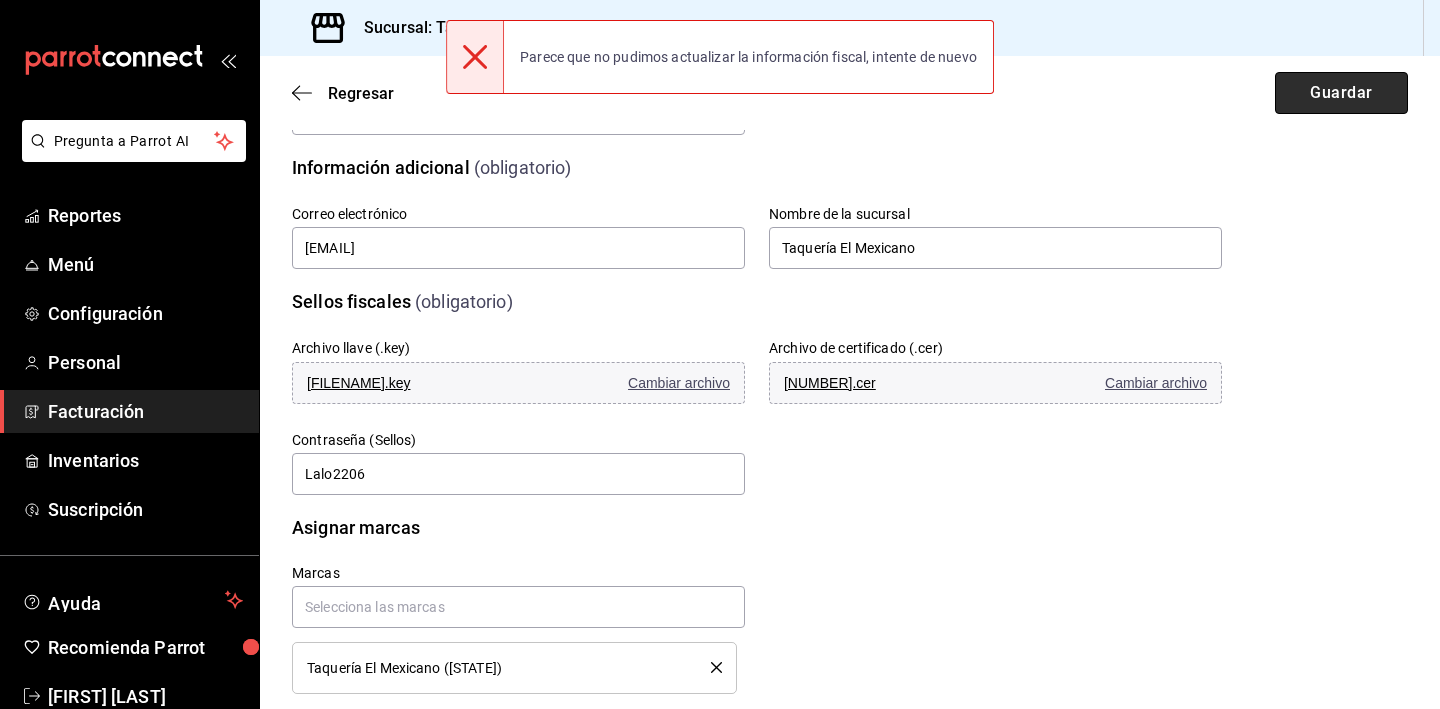 click on "Guardar" at bounding box center [1341, 93] 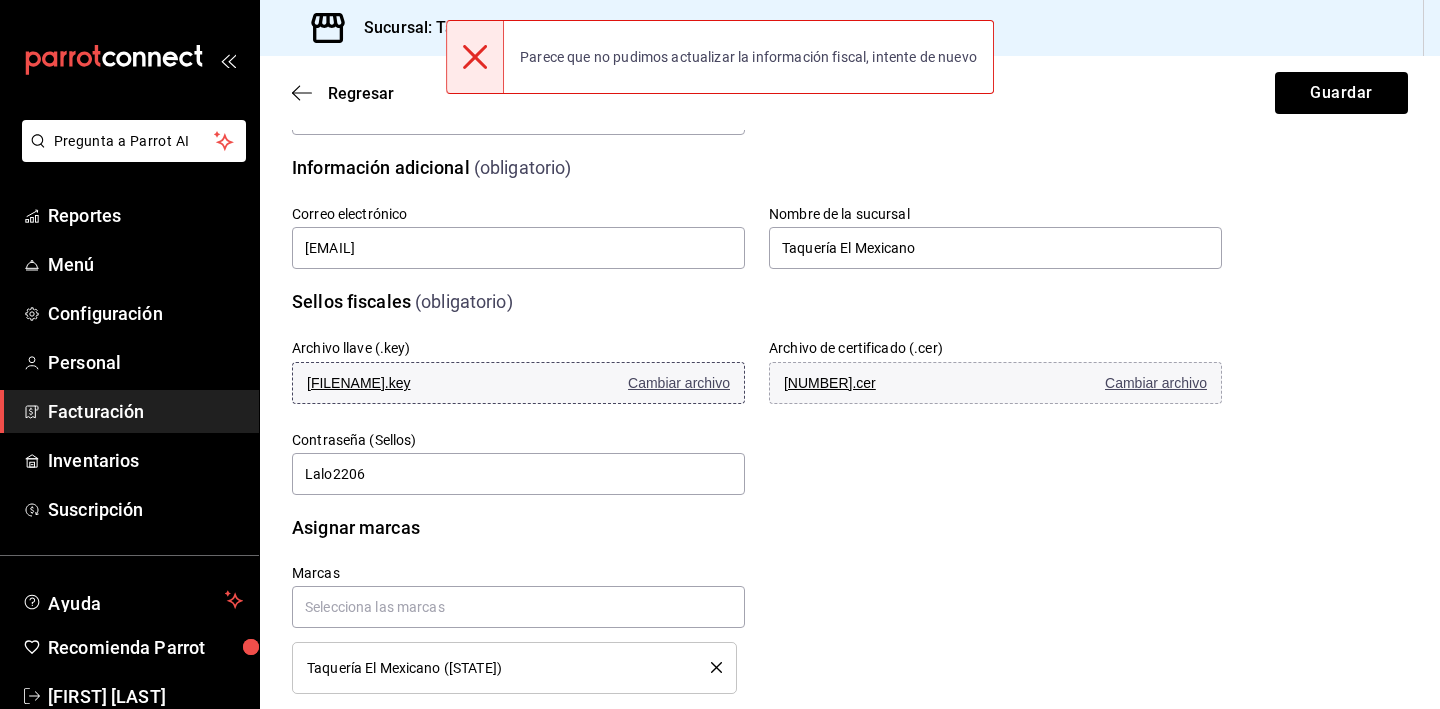 click on "[FILENAME].key Cambiar archivo" at bounding box center (518, 383) 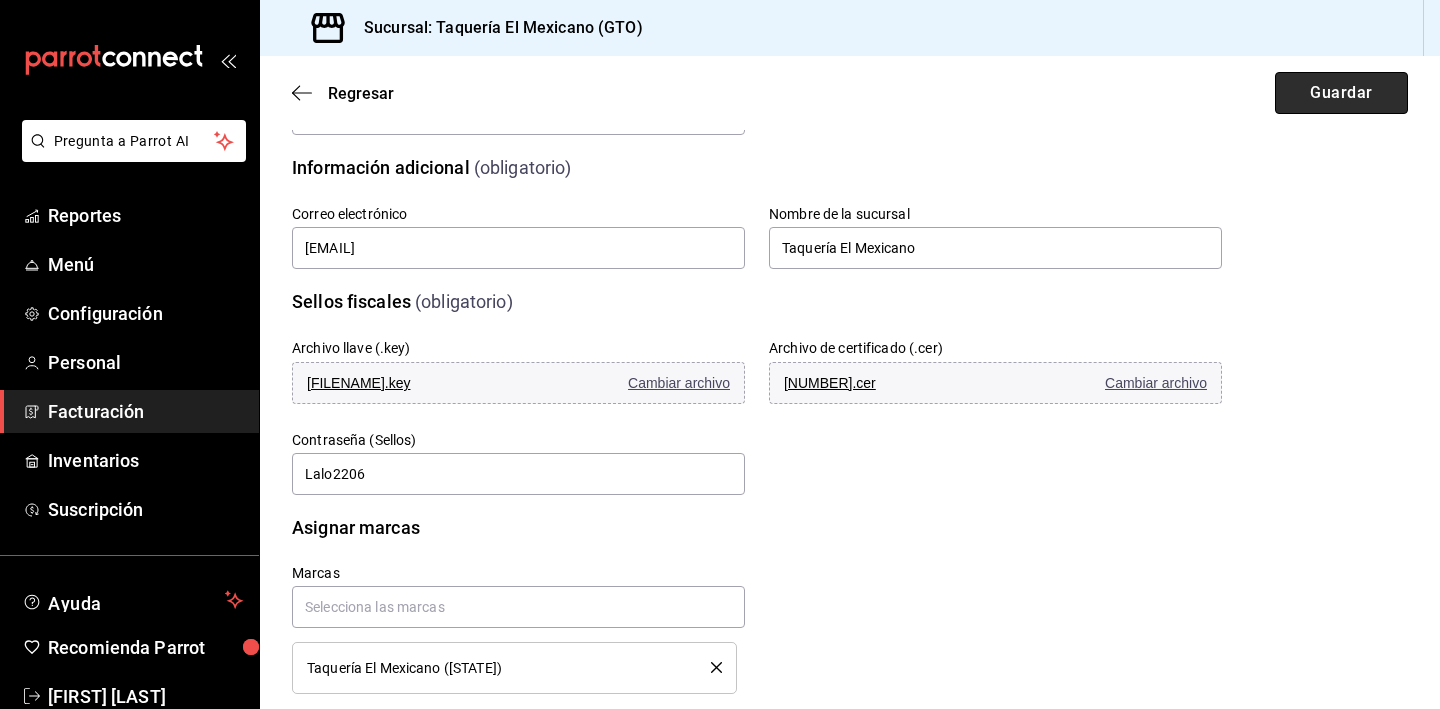 click on "Guardar" at bounding box center [1341, 93] 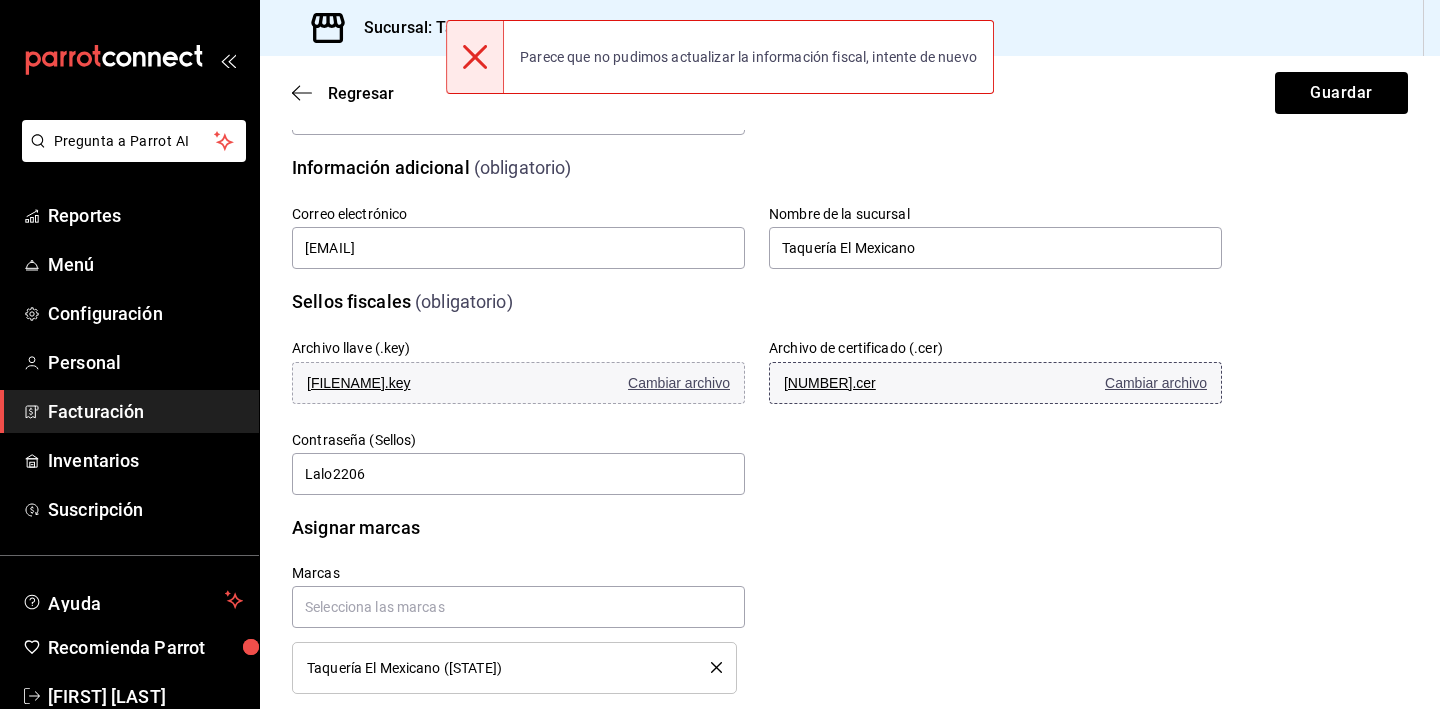 click on "[NUMBER].cer Cambiar archivo" at bounding box center [995, 383] 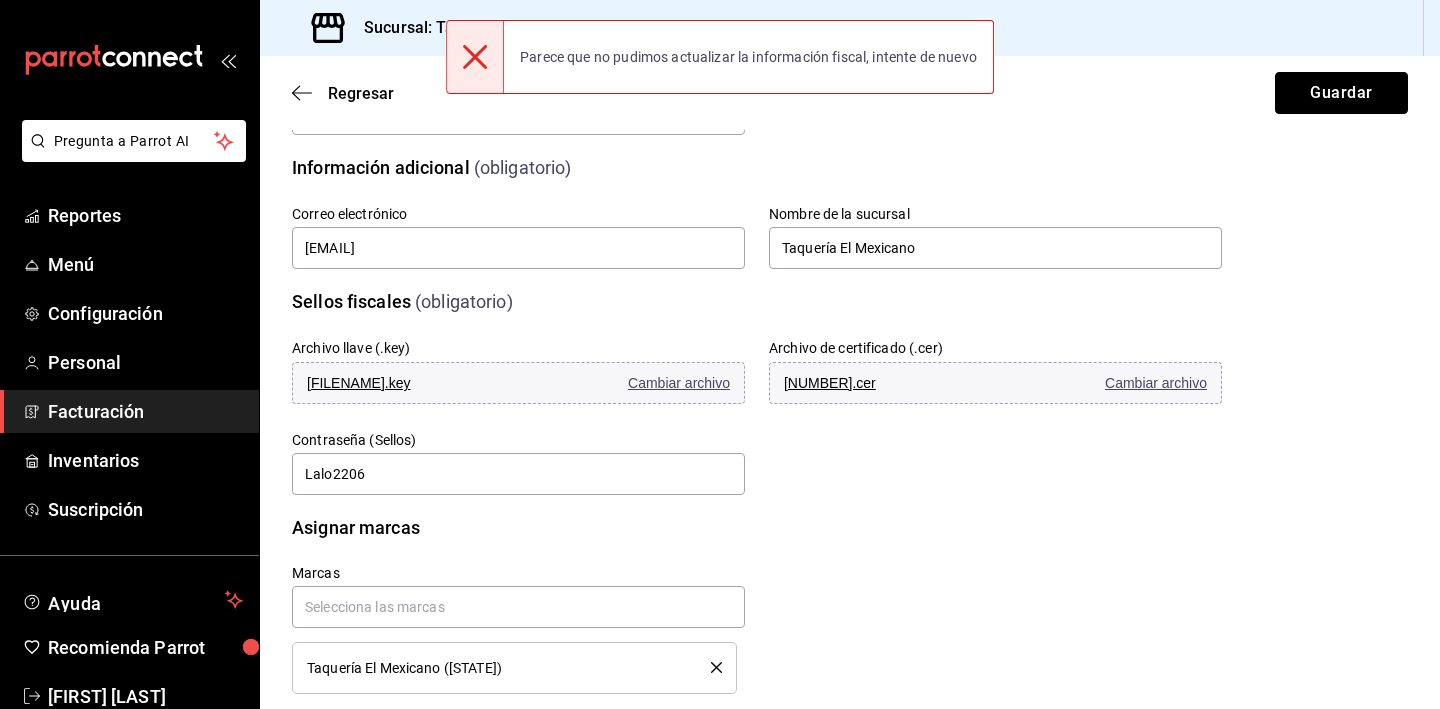 click on "Guardar" at bounding box center [1341, 93] 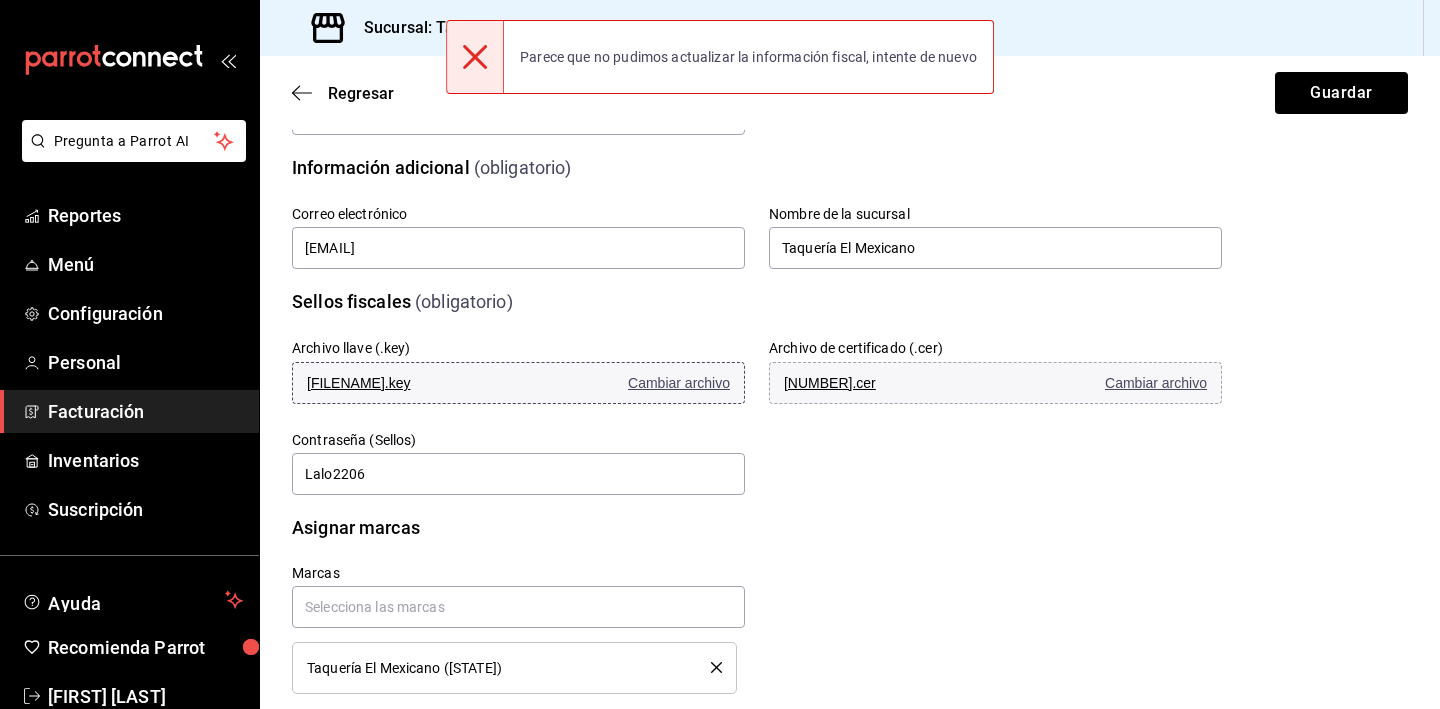 click on "[FILENAME].key Cambiar archivo" at bounding box center [518, 383] 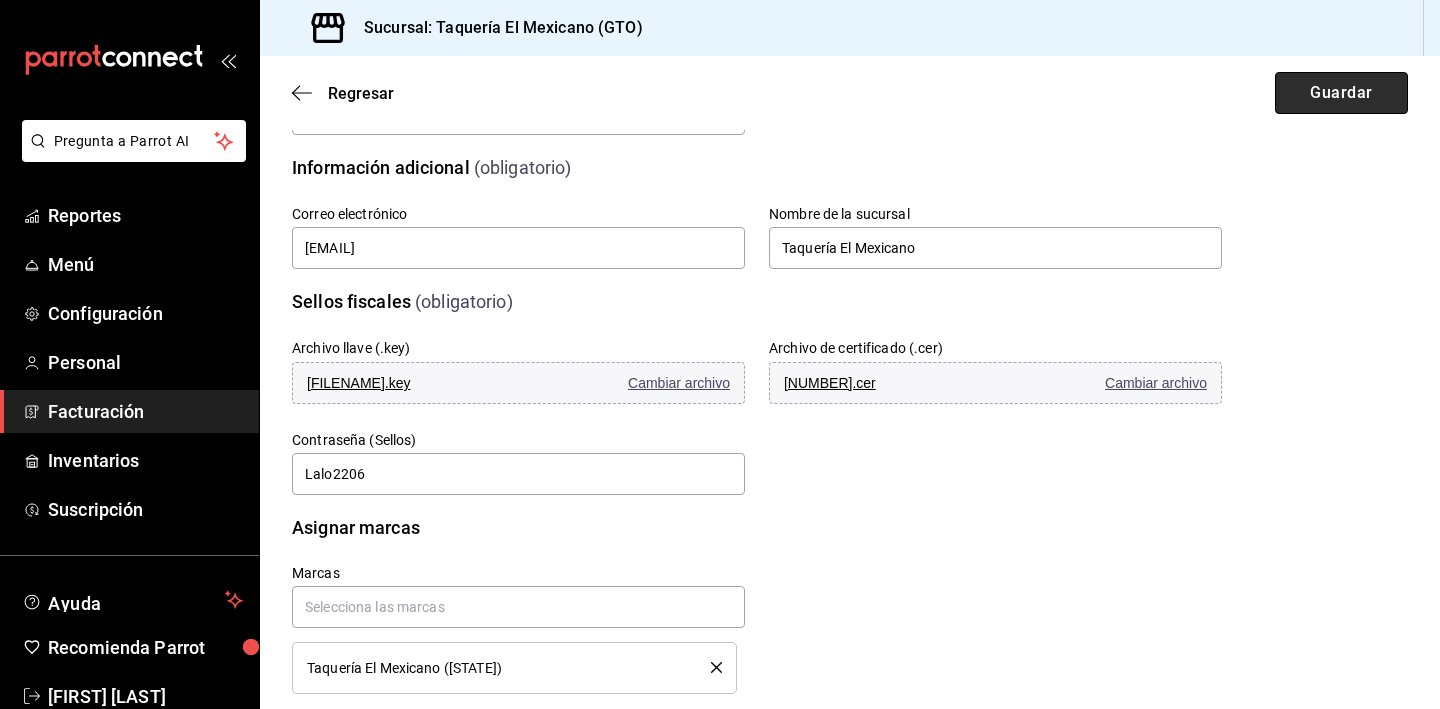 click on "Guardar" at bounding box center (1341, 93) 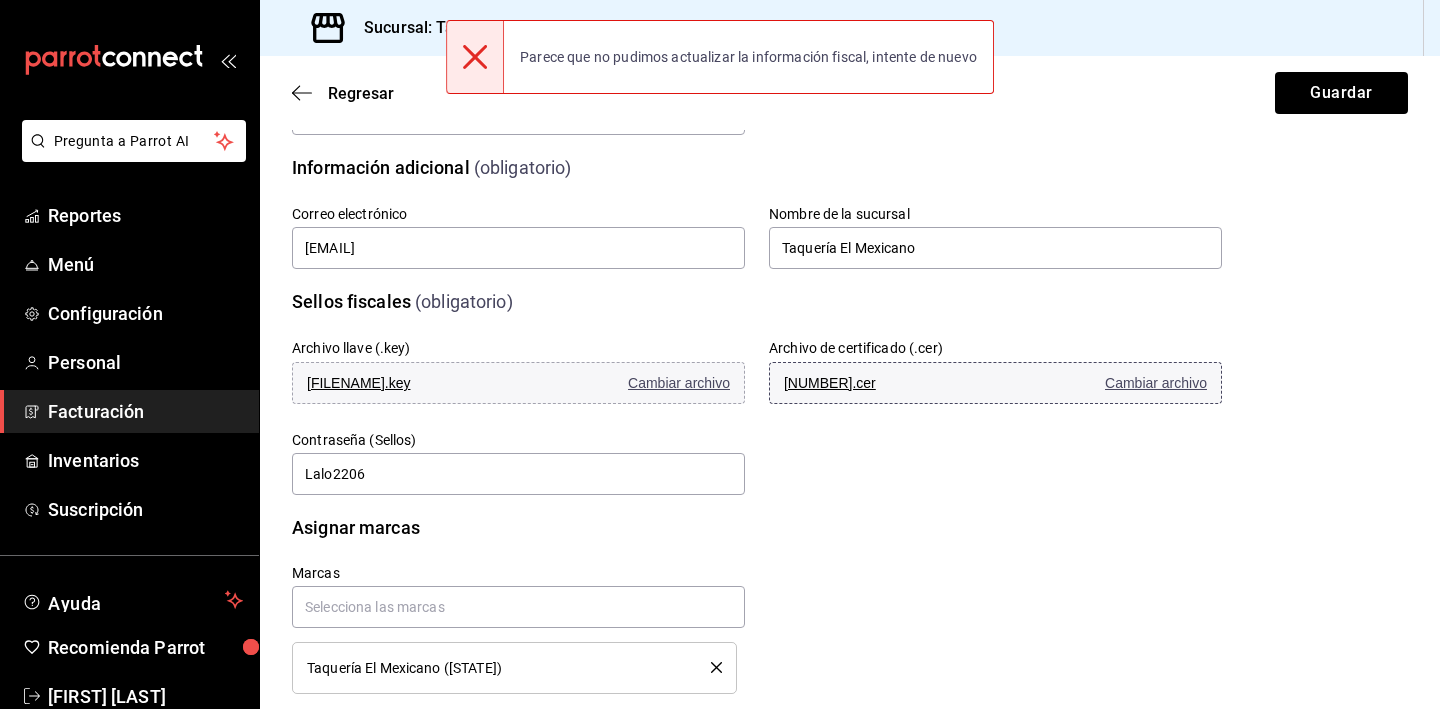 click on "Cambiar archivo" at bounding box center [1156, 383] 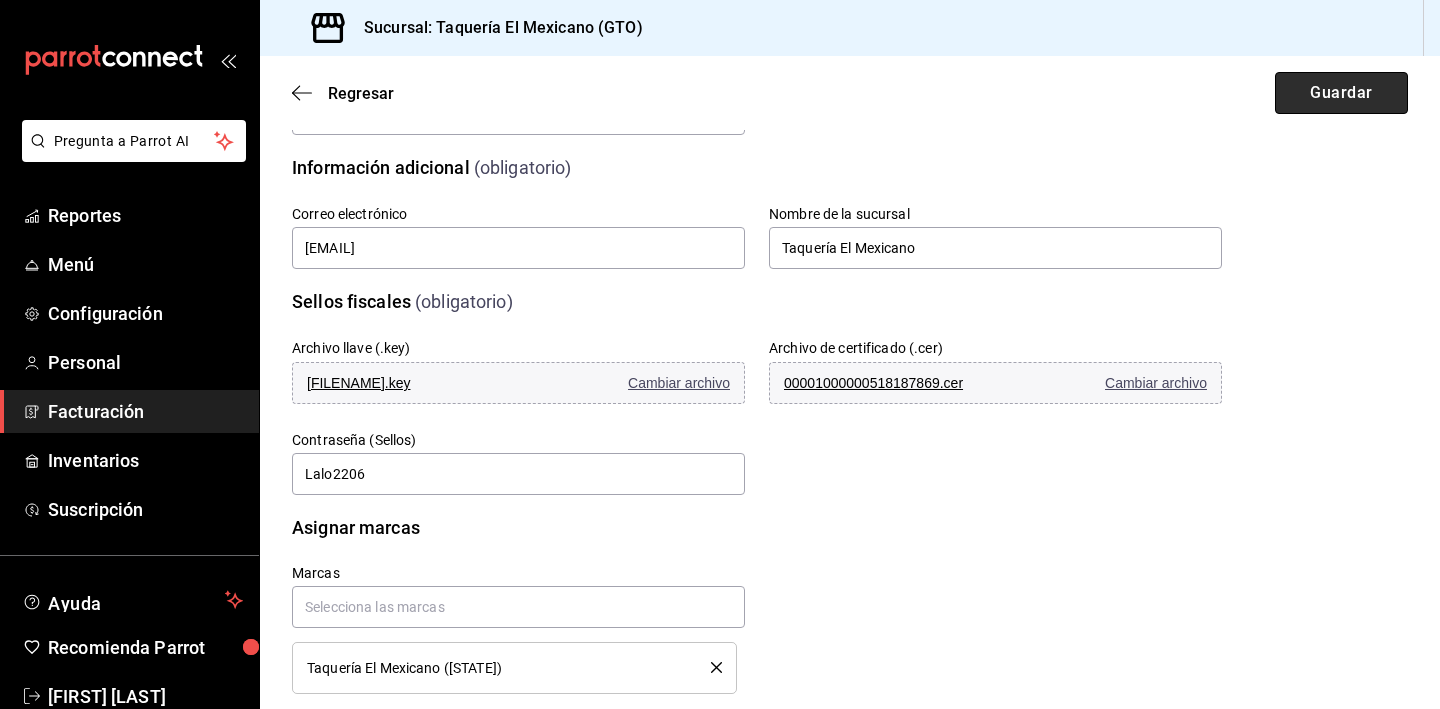 click on "Guardar" at bounding box center [1341, 93] 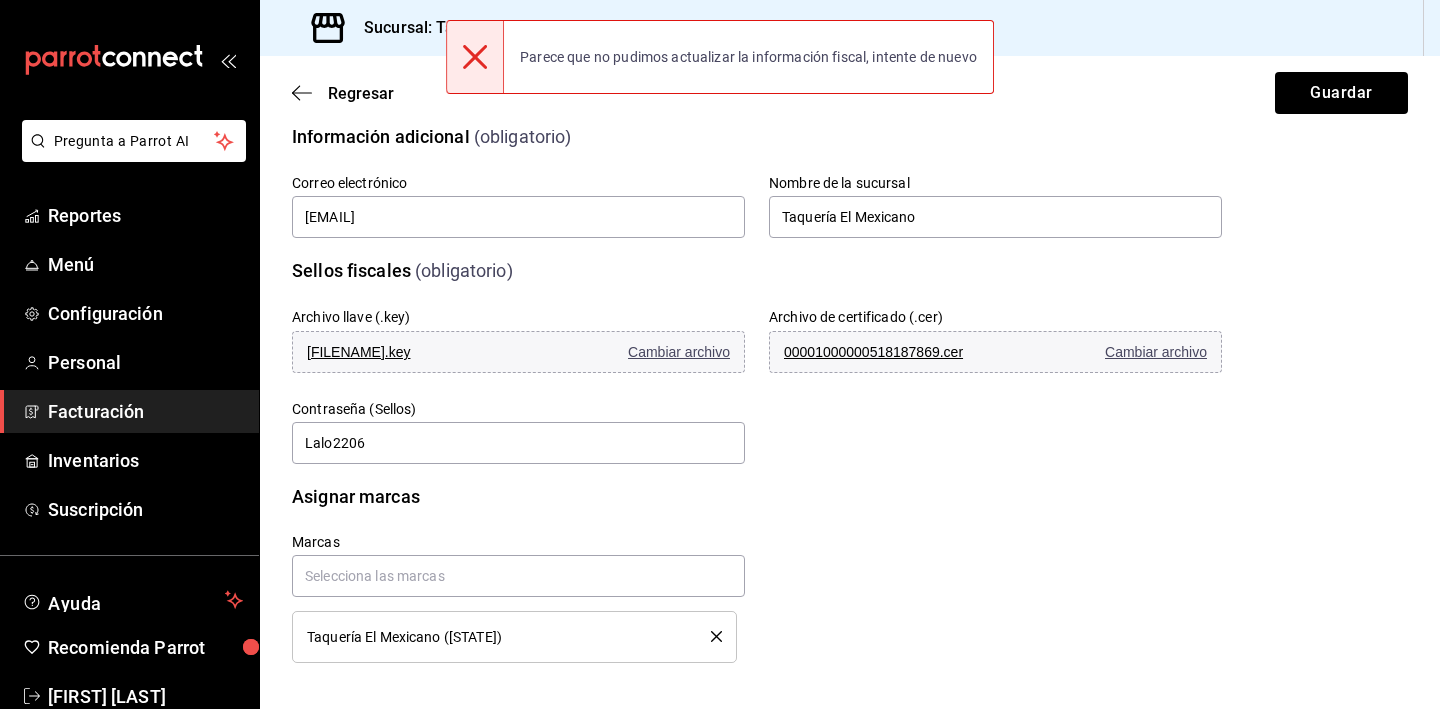 scroll, scrollTop: 0, scrollLeft: 0, axis: both 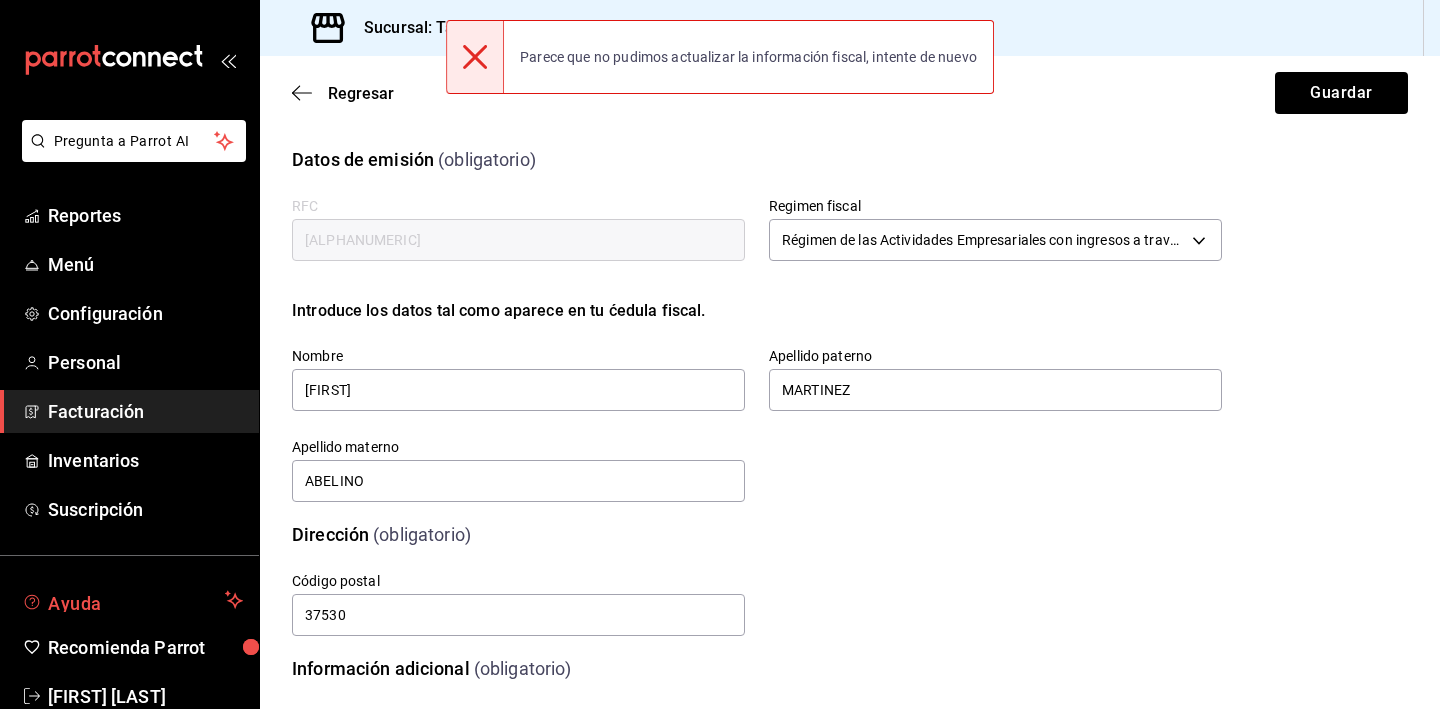 click on "Ayuda" at bounding box center [132, 600] 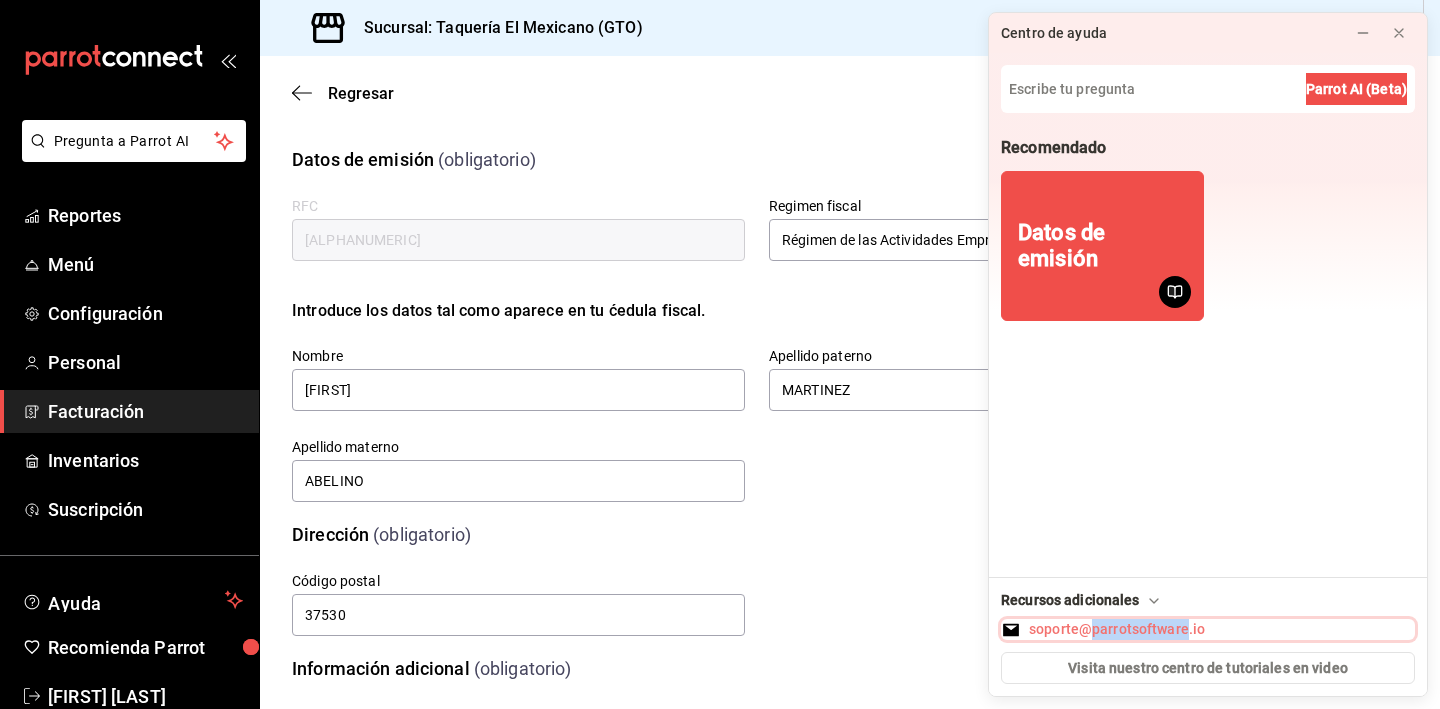 click on "soporte@parrotsoftware.io" at bounding box center [1117, 629] 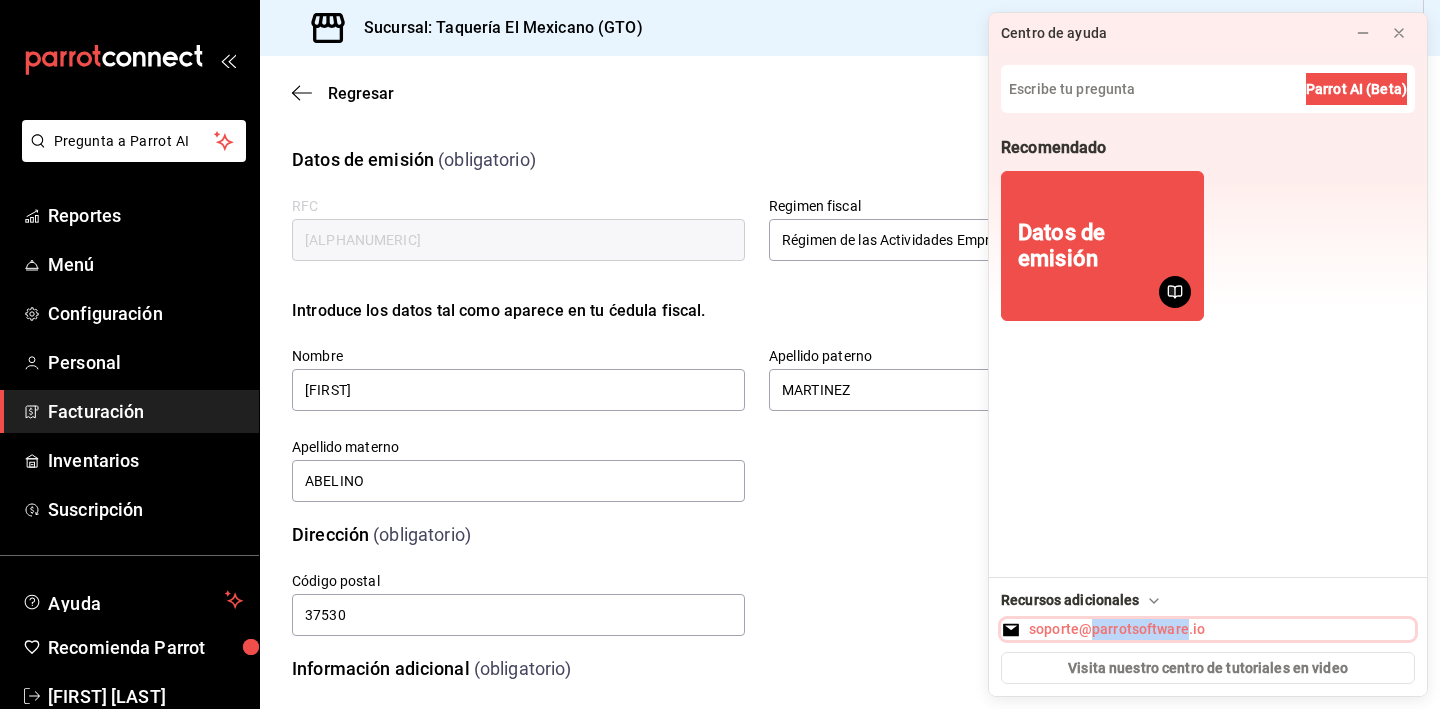 click on "soporte@parrotsoftware.io" at bounding box center (1208, 629) 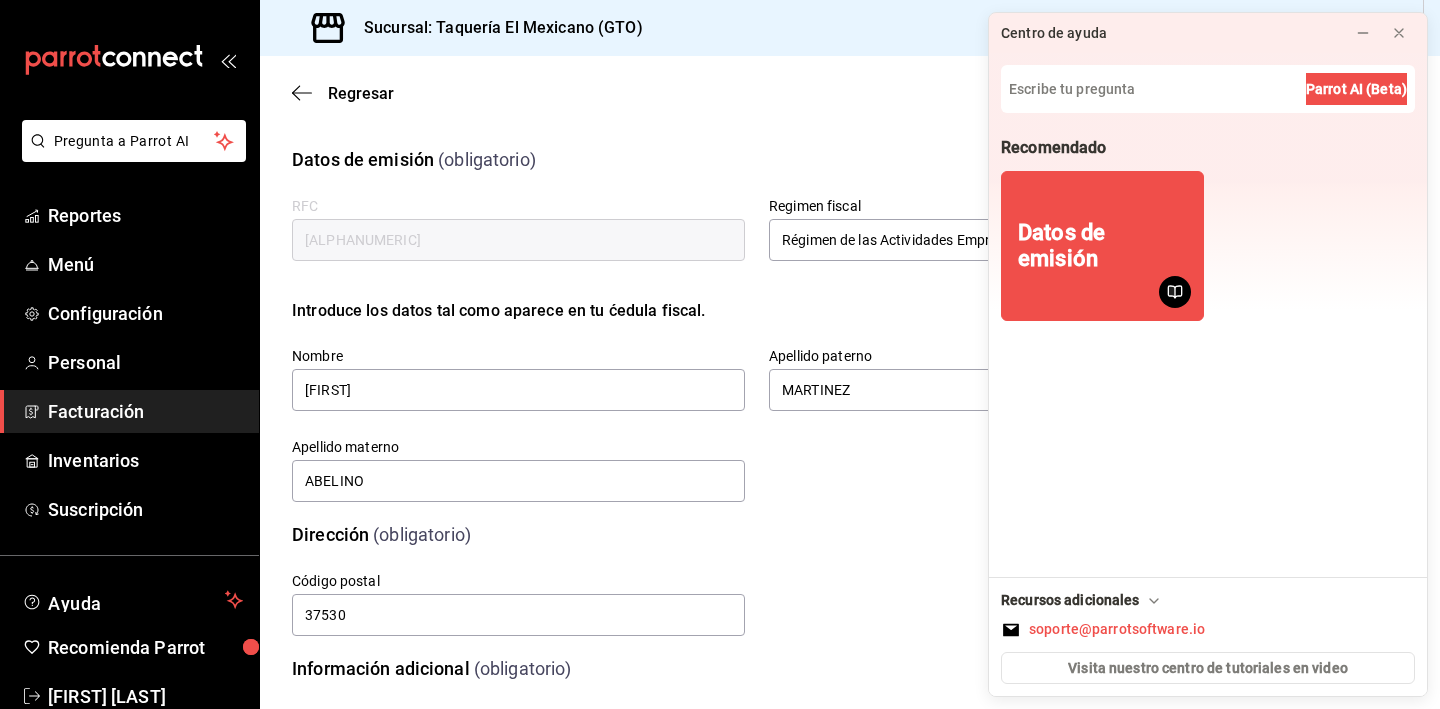click on "Recomendado Datos de emisión" at bounding box center (1208, 351) 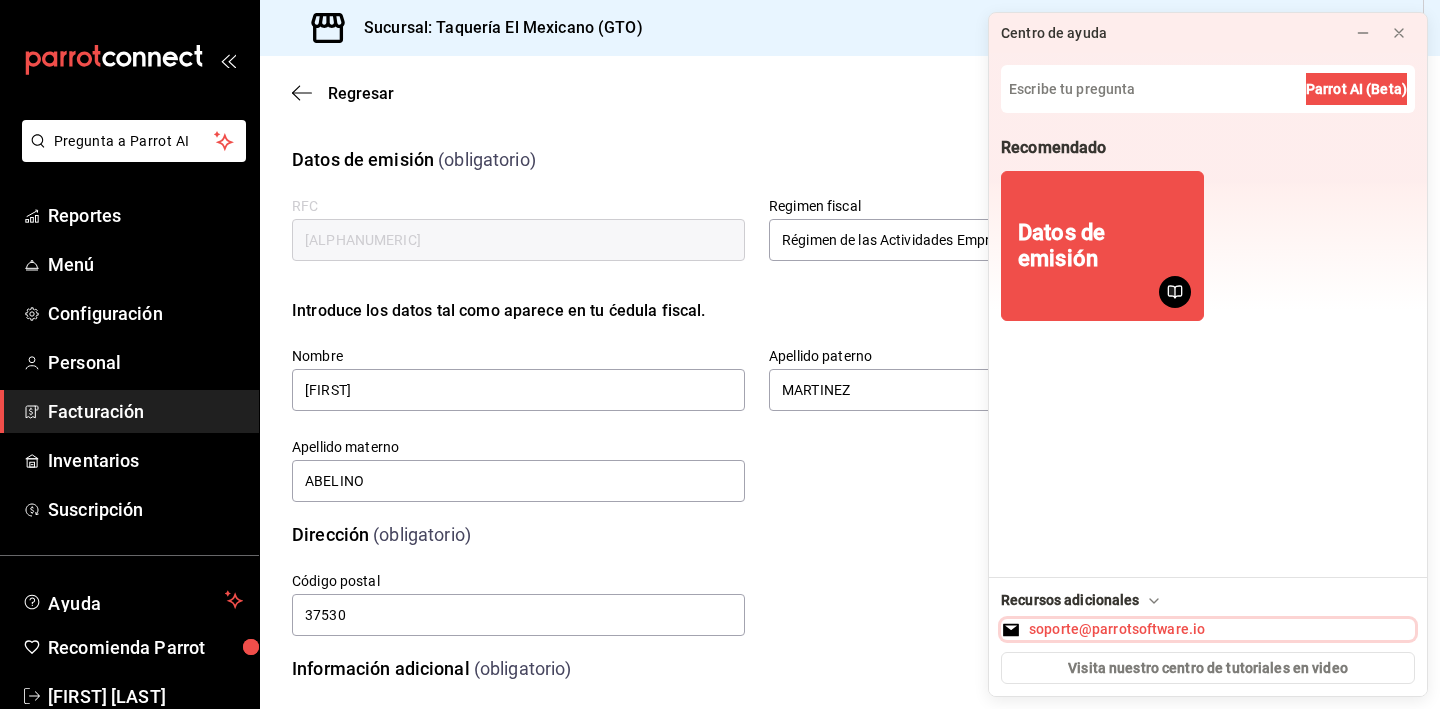 drag, startPoint x: 1205, startPoint y: 626, endPoint x: 1065, endPoint y: 611, distance: 140.80128 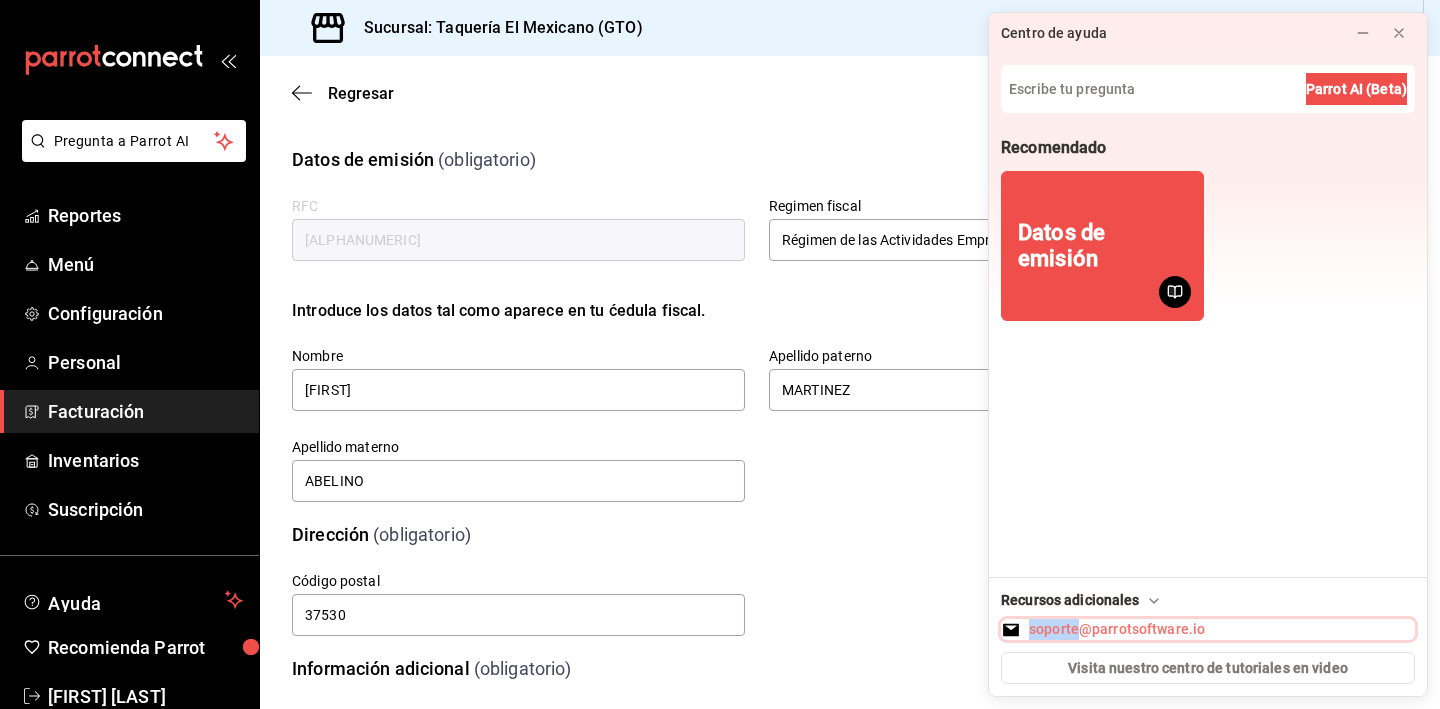 copy on "soporte" 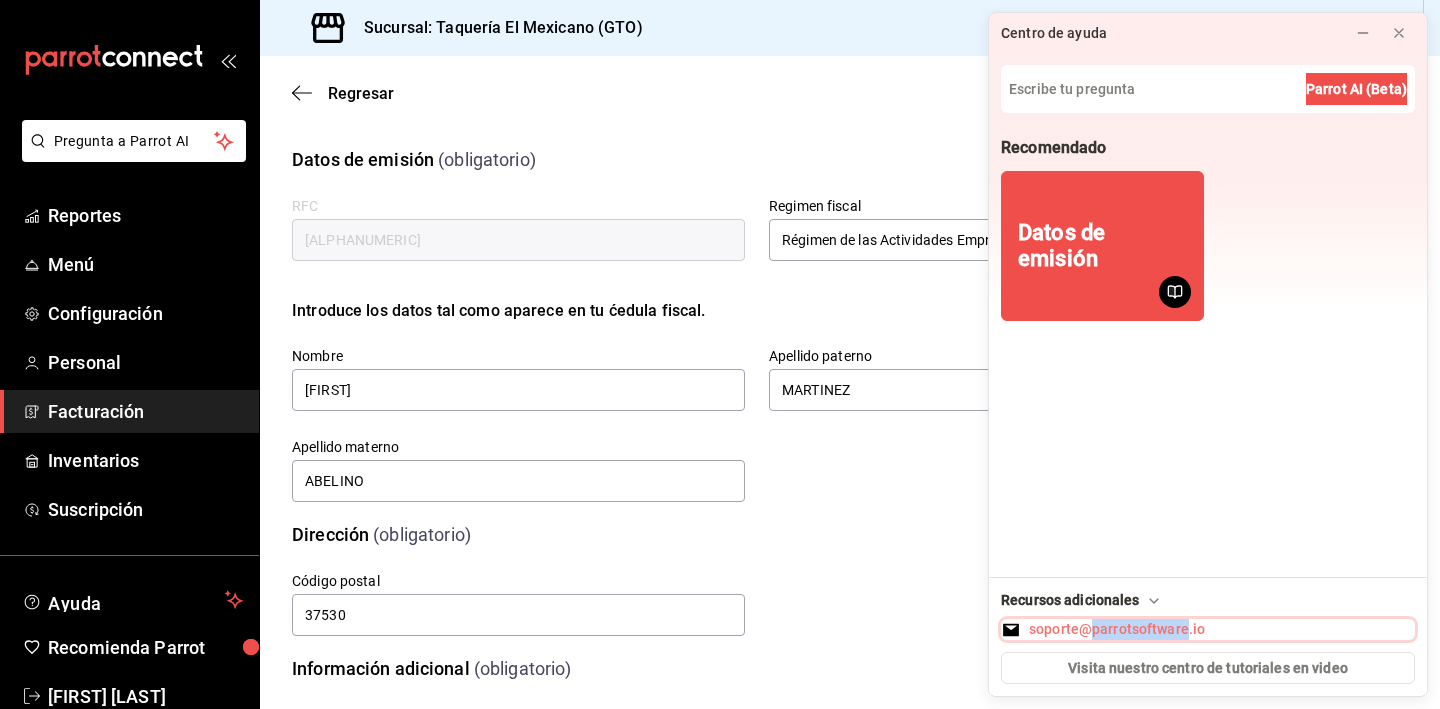 copy on "parrotsoftware" 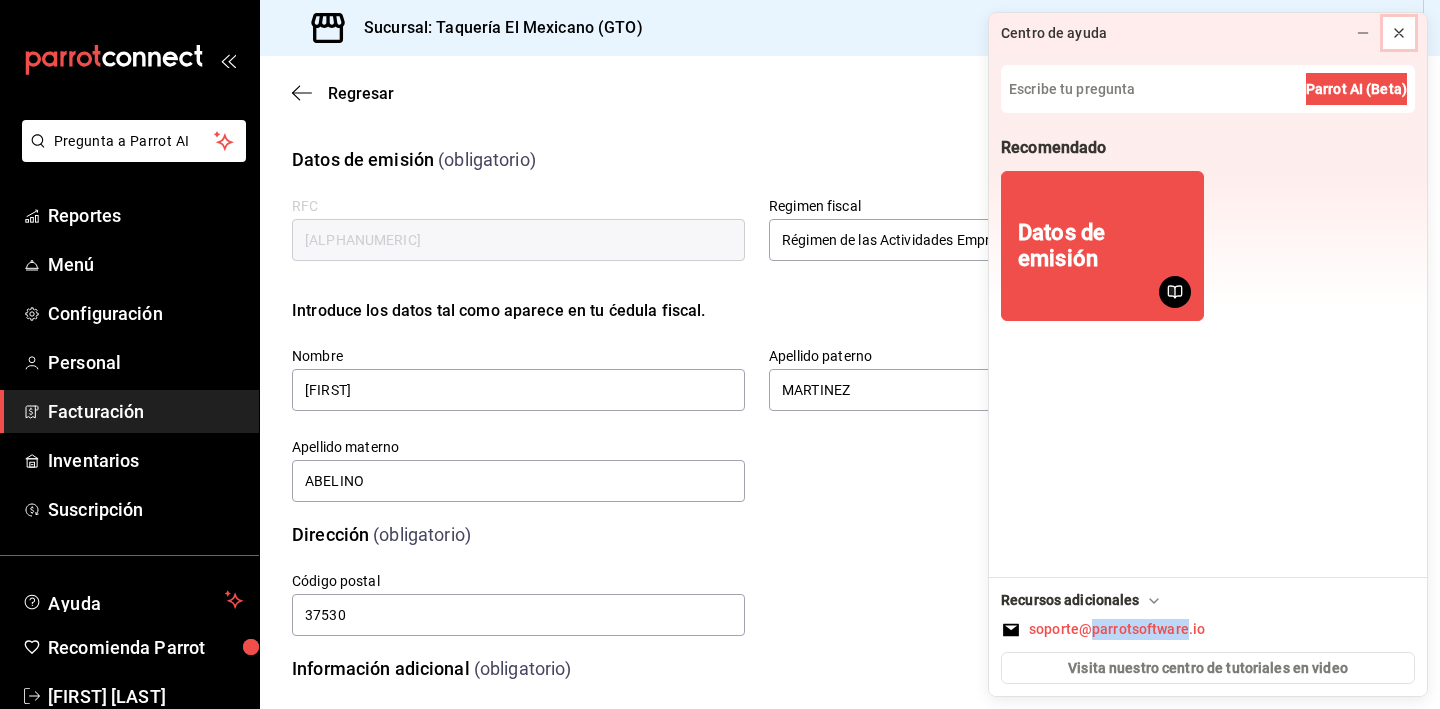click at bounding box center (1399, 33) 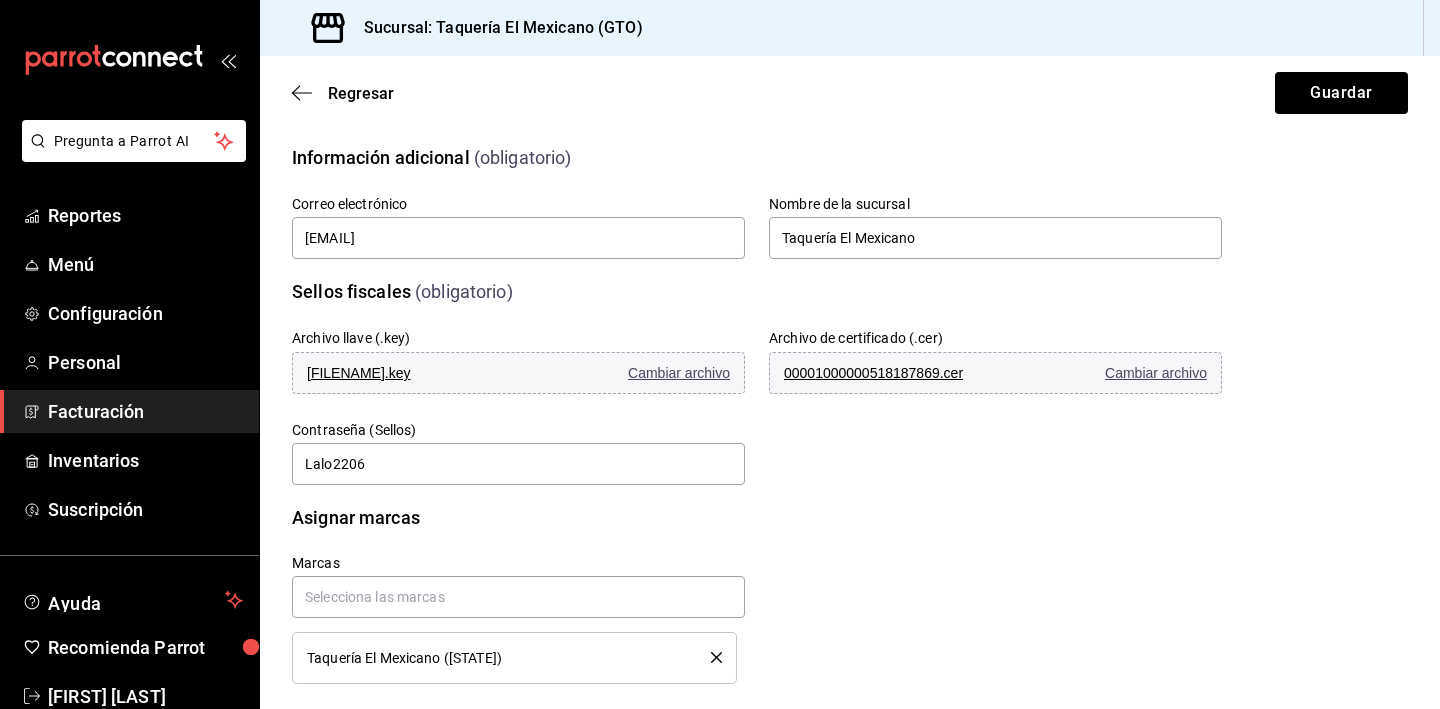 scroll, scrollTop: 534, scrollLeft: 0, axis: vertical 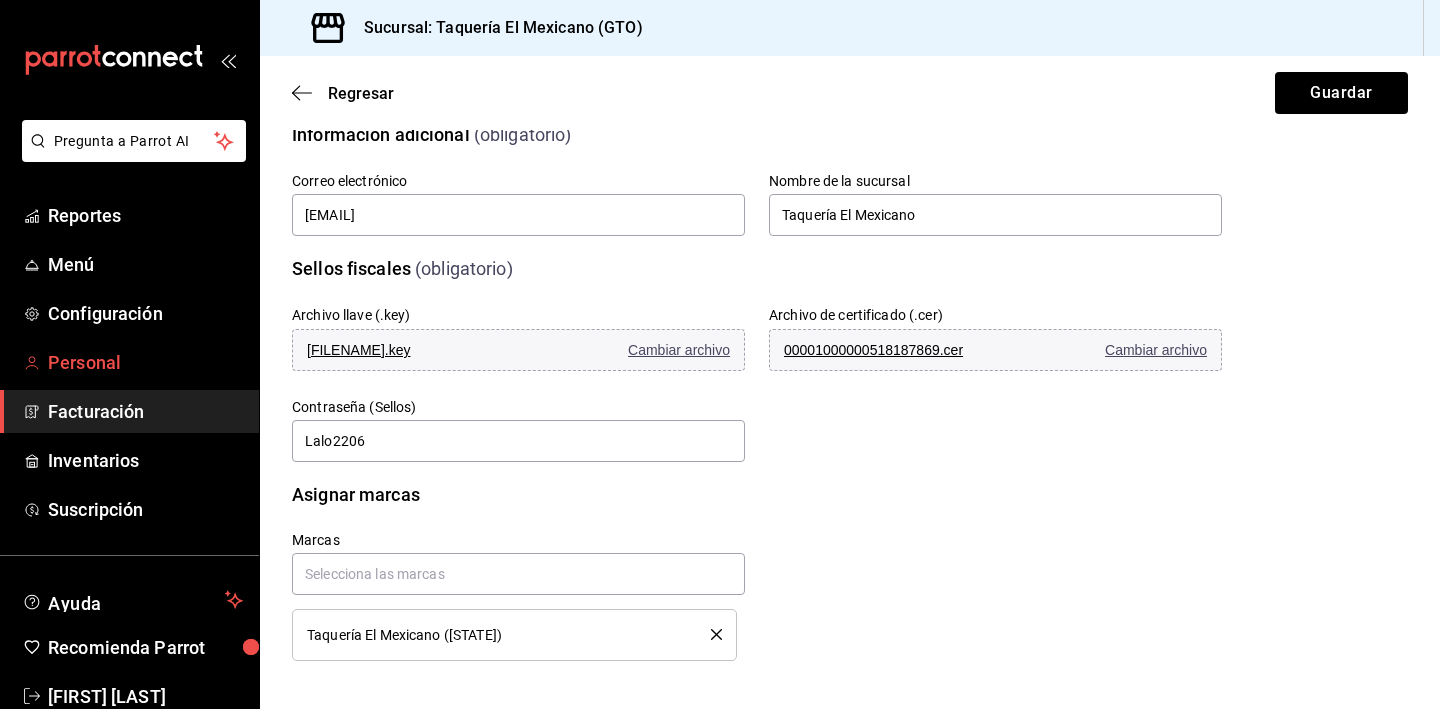 click on "Personal" at bounding box center [129, 362] 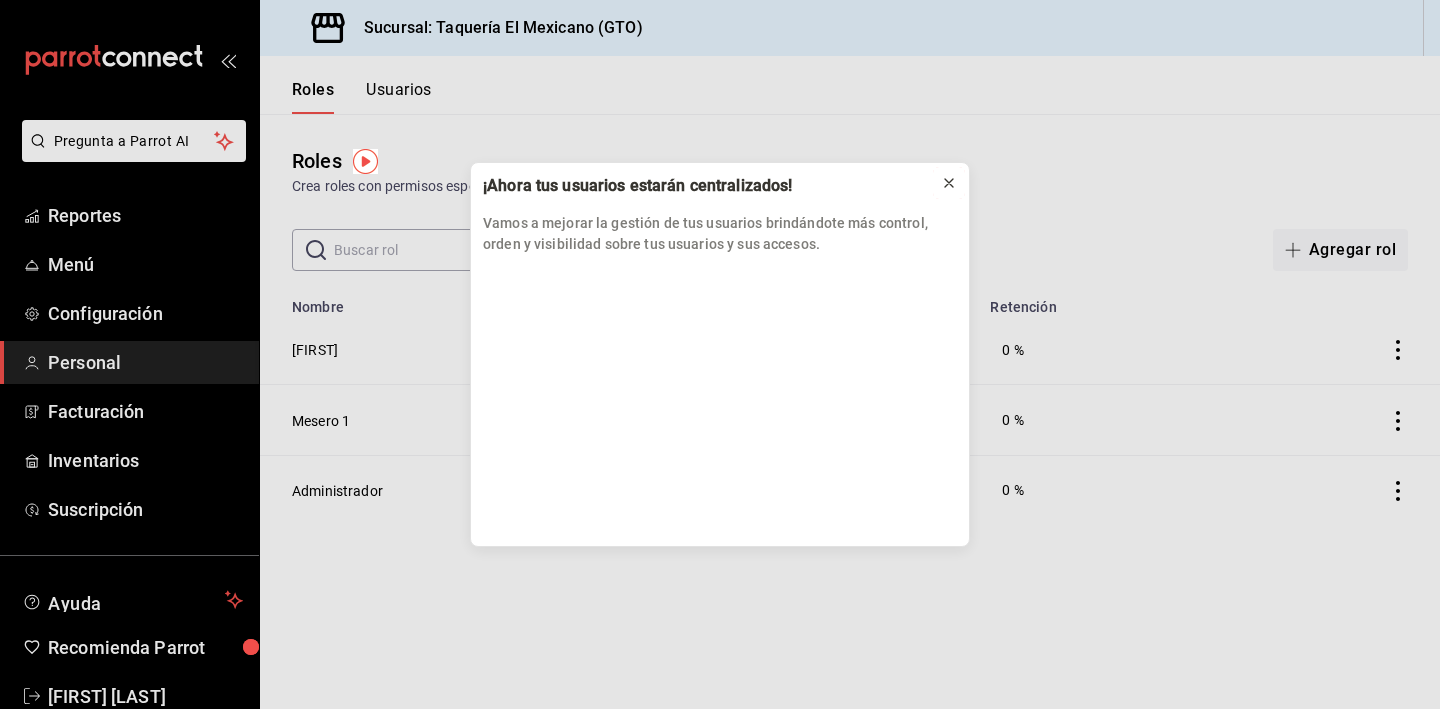 click 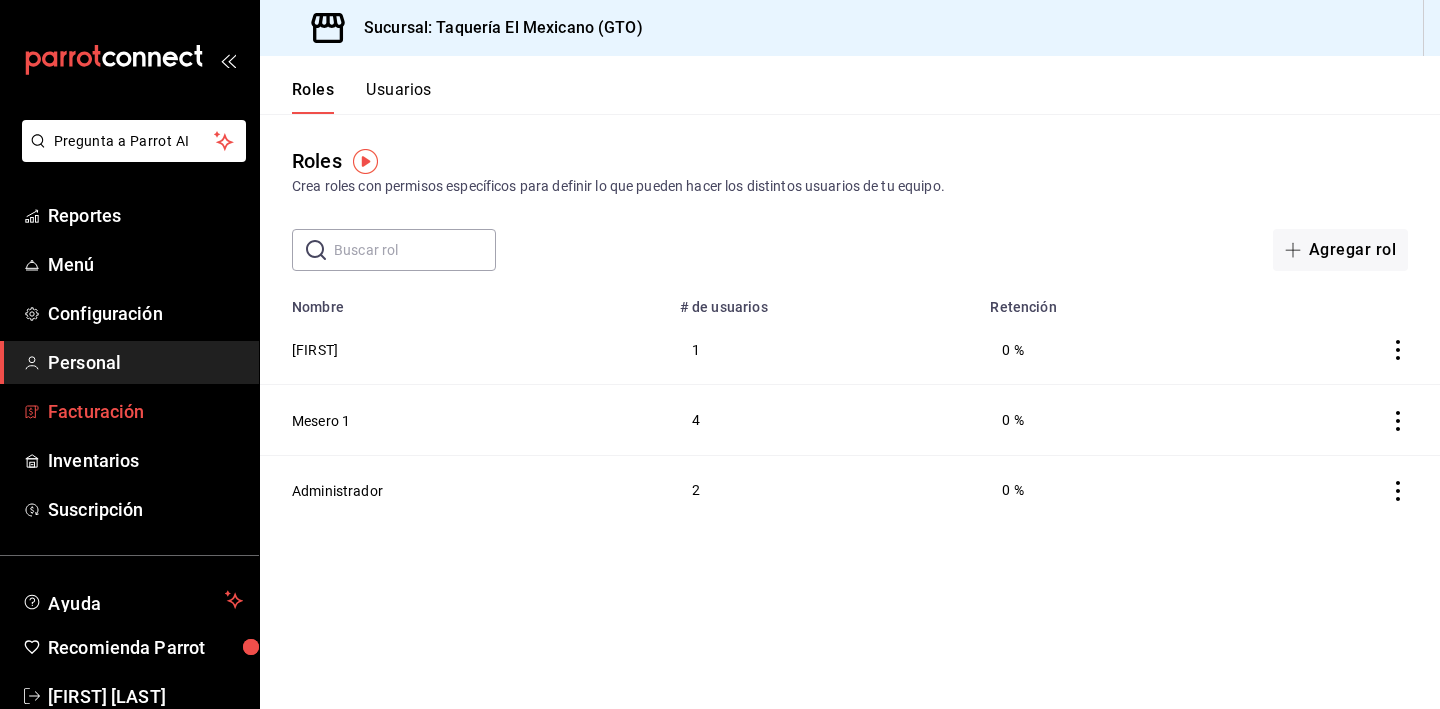 click on "Facturación" at bounding box center (145, 411) 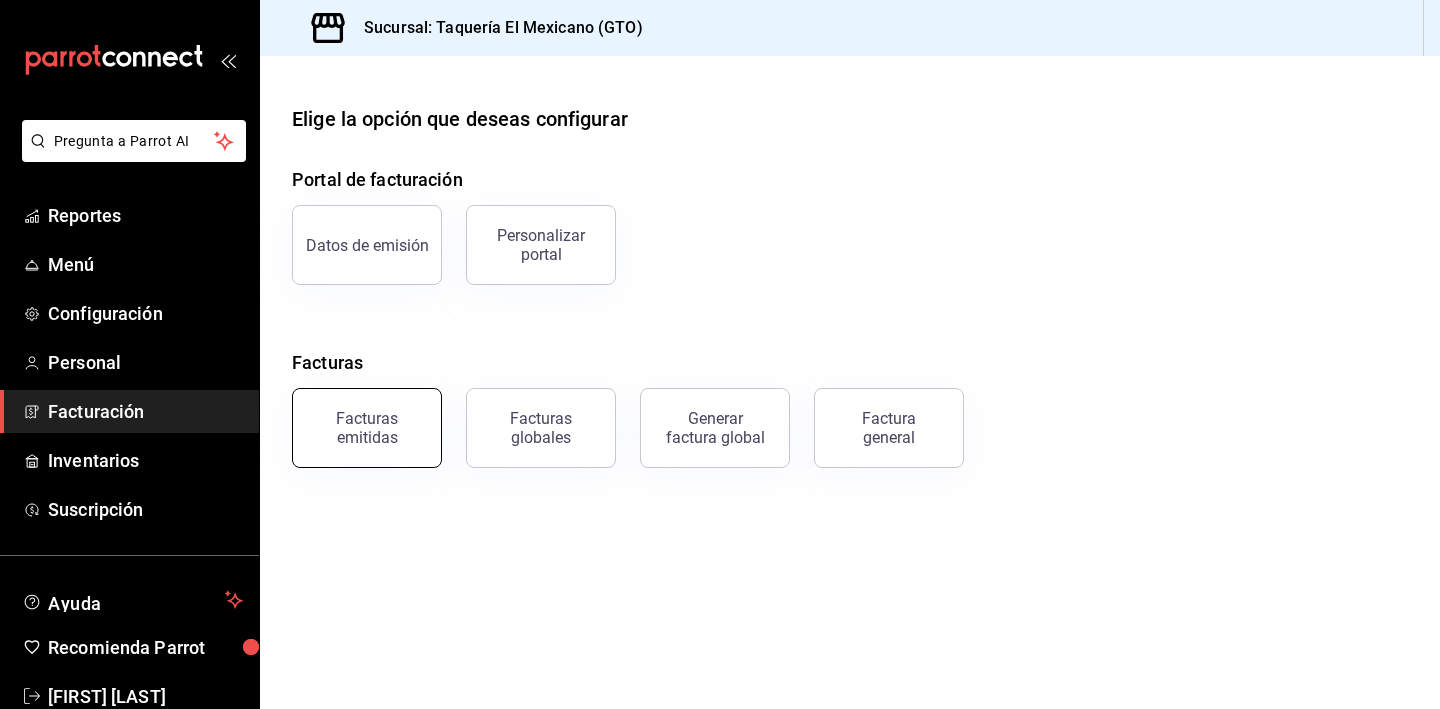 click on "Facturas emitidas" at bounding box center [367, 428] 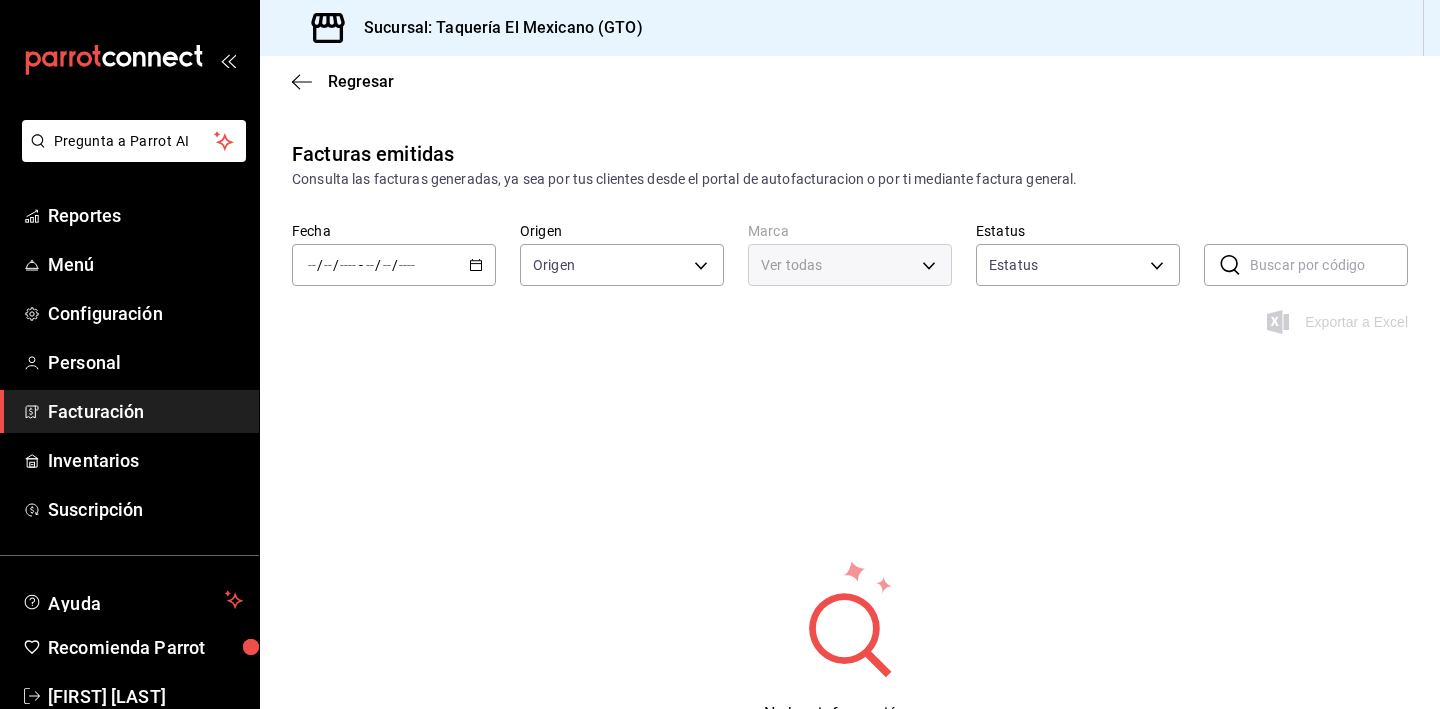 type on "ORDER_INVOICE,GENERAL_INVOICE" 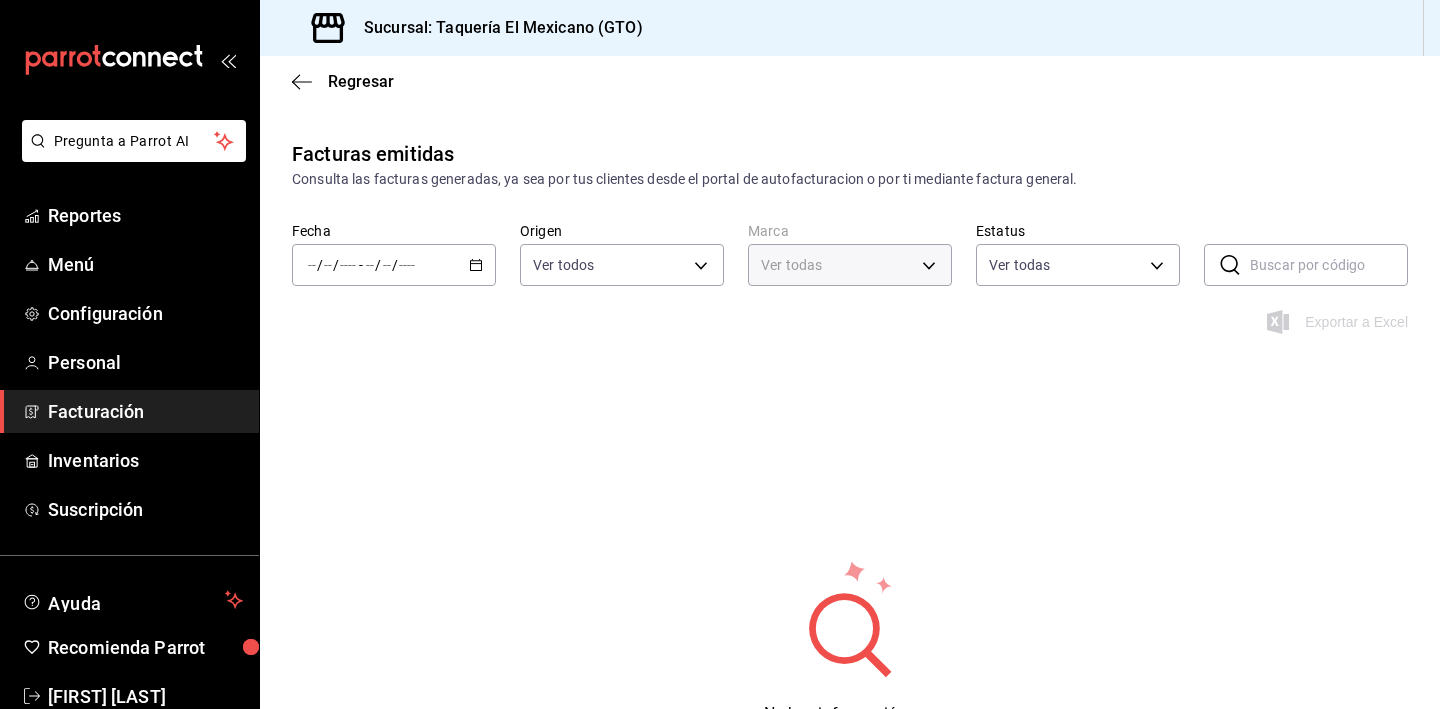 type on "50c3a26e-f452-4de6-9f1d-551e670b8464" 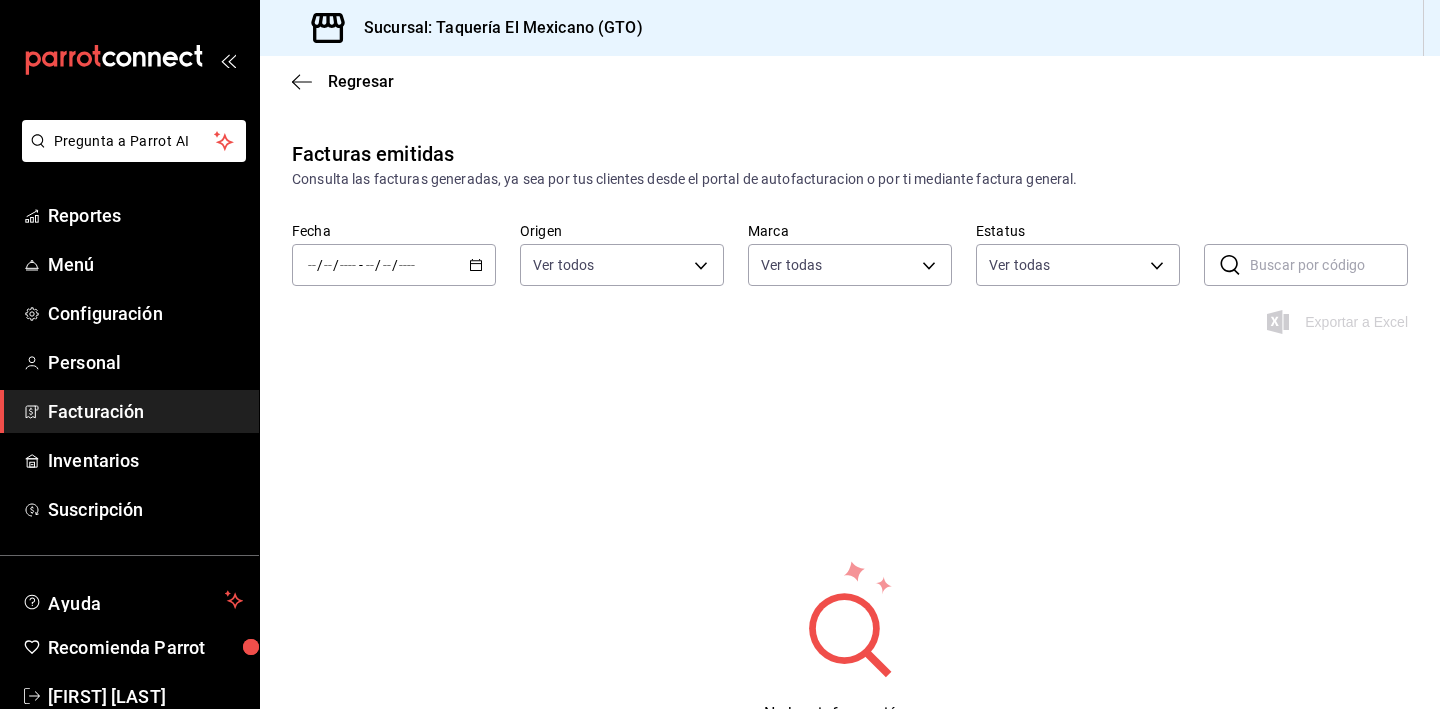 click on "/ / - / /" at bounding box center [394, 265] 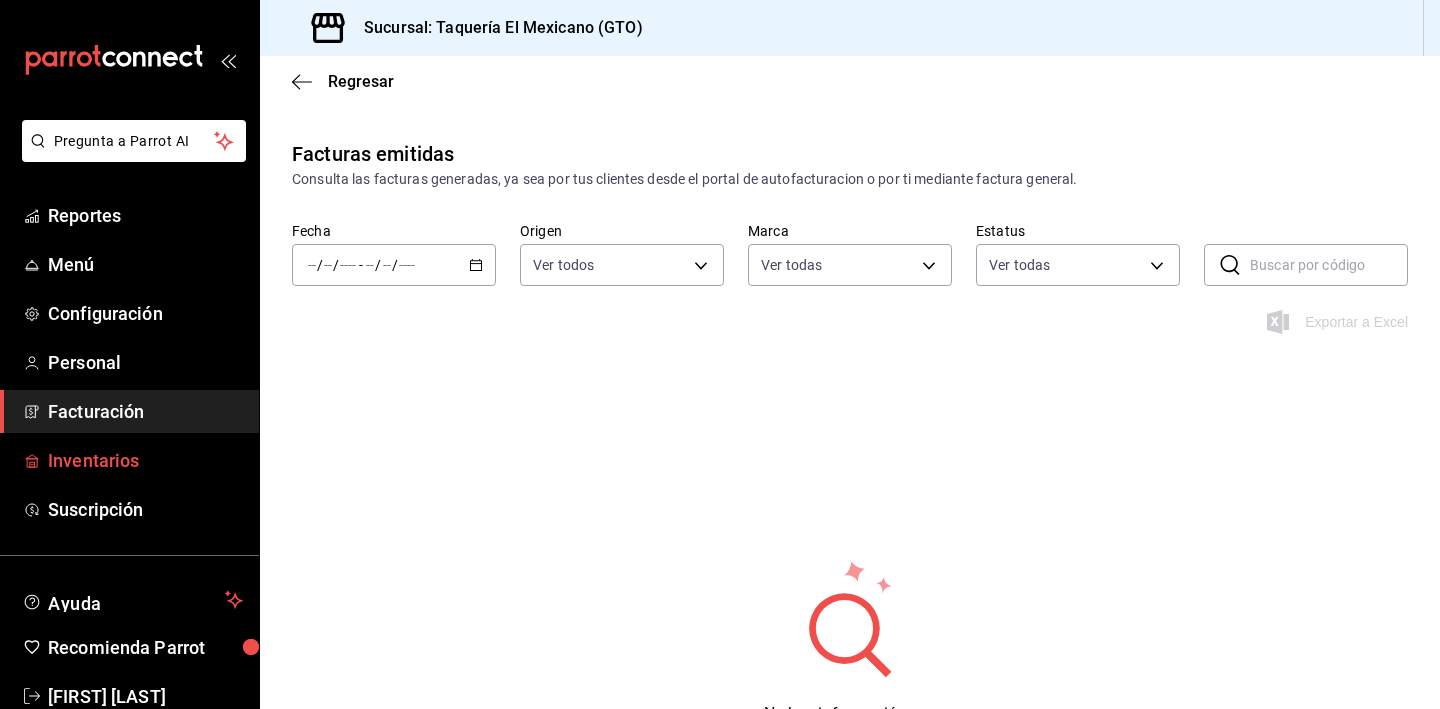 click on "Inventarios" at bounding box center [129, 460] 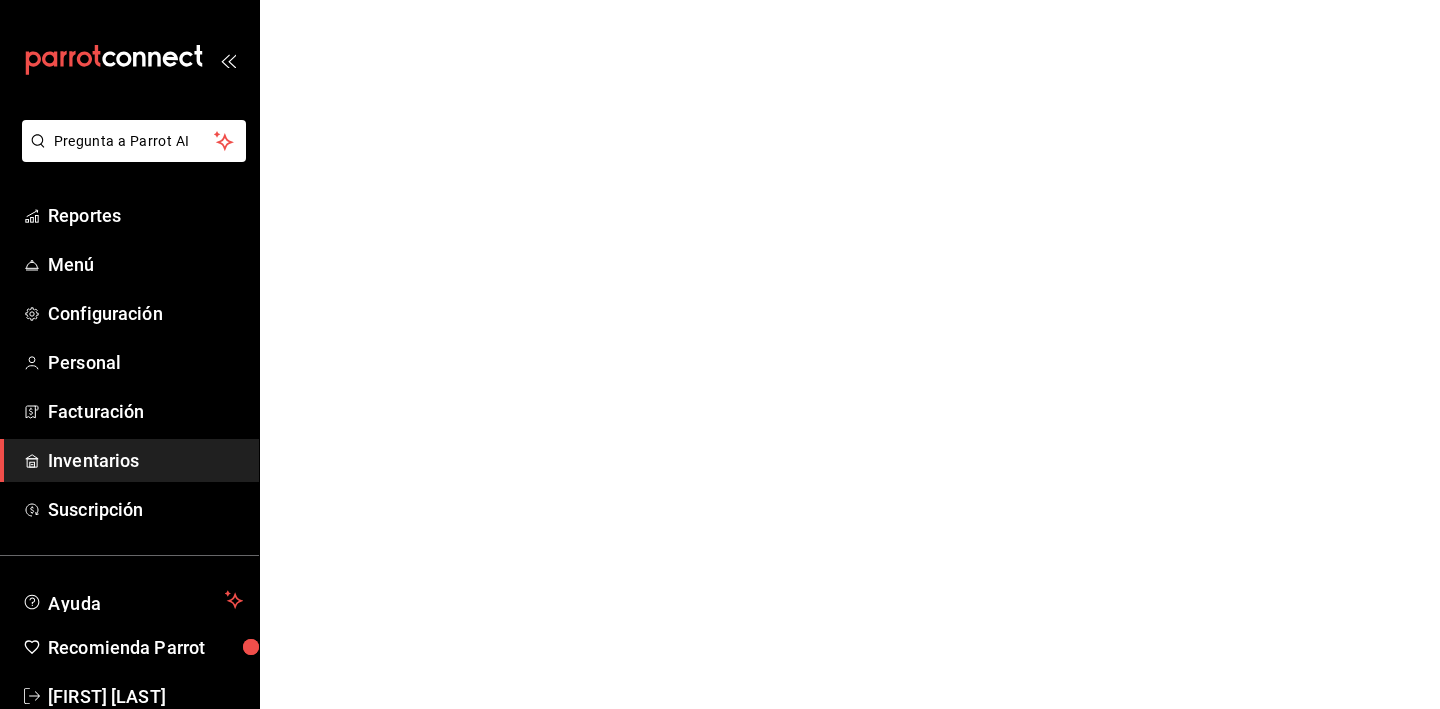 click on "Reportes   Menú   Configuración   Personal   Facturación   Inventarios   Suscripción" at bounding box center (129, 362) 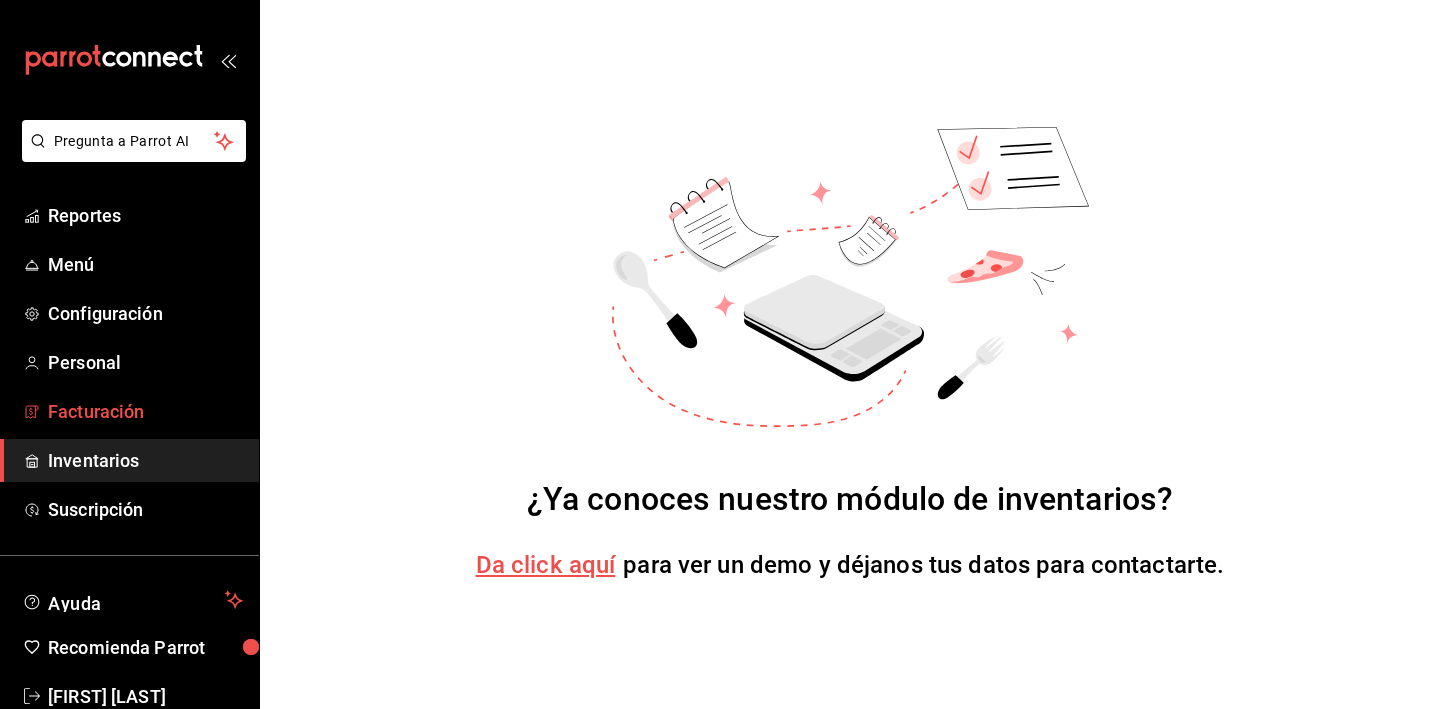 click on "Facturación" at bounding box center (145, 411) 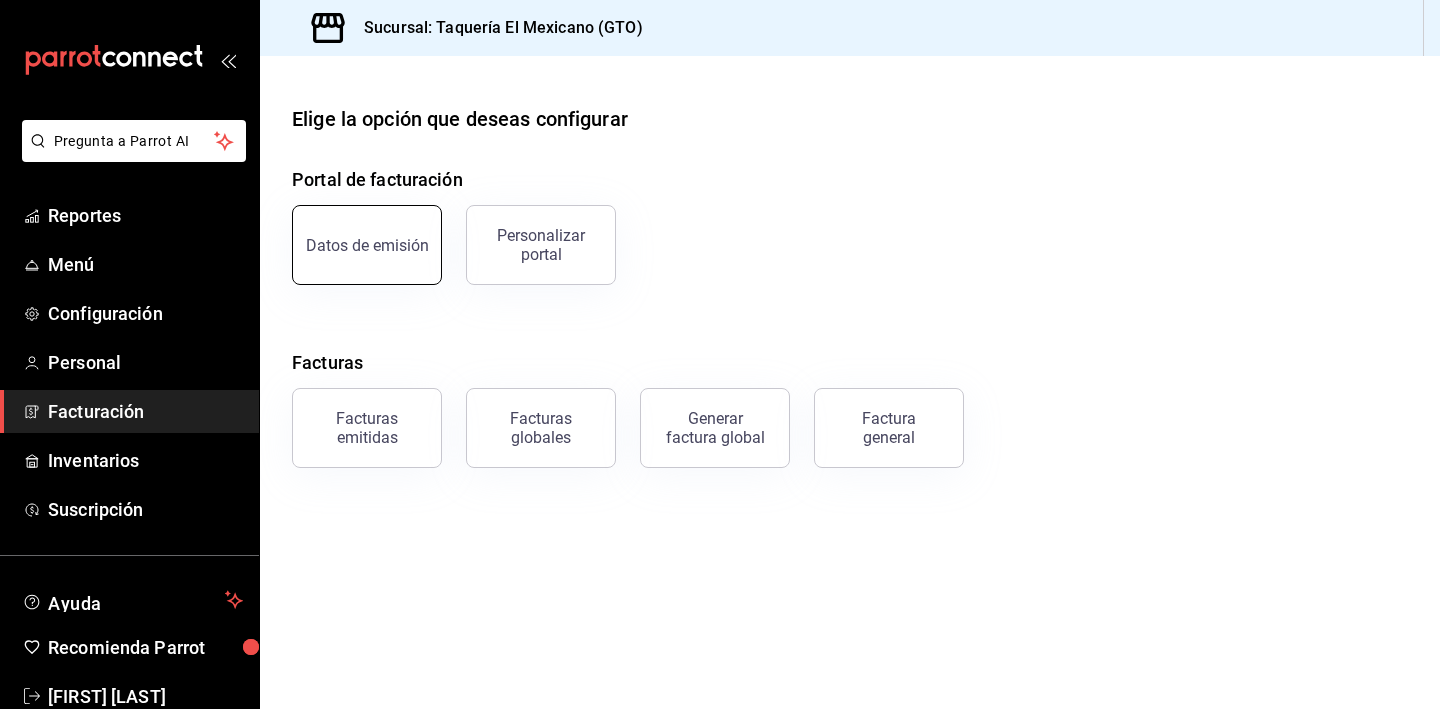 click on "Datos de emisión" at bounding box center (367, 245) 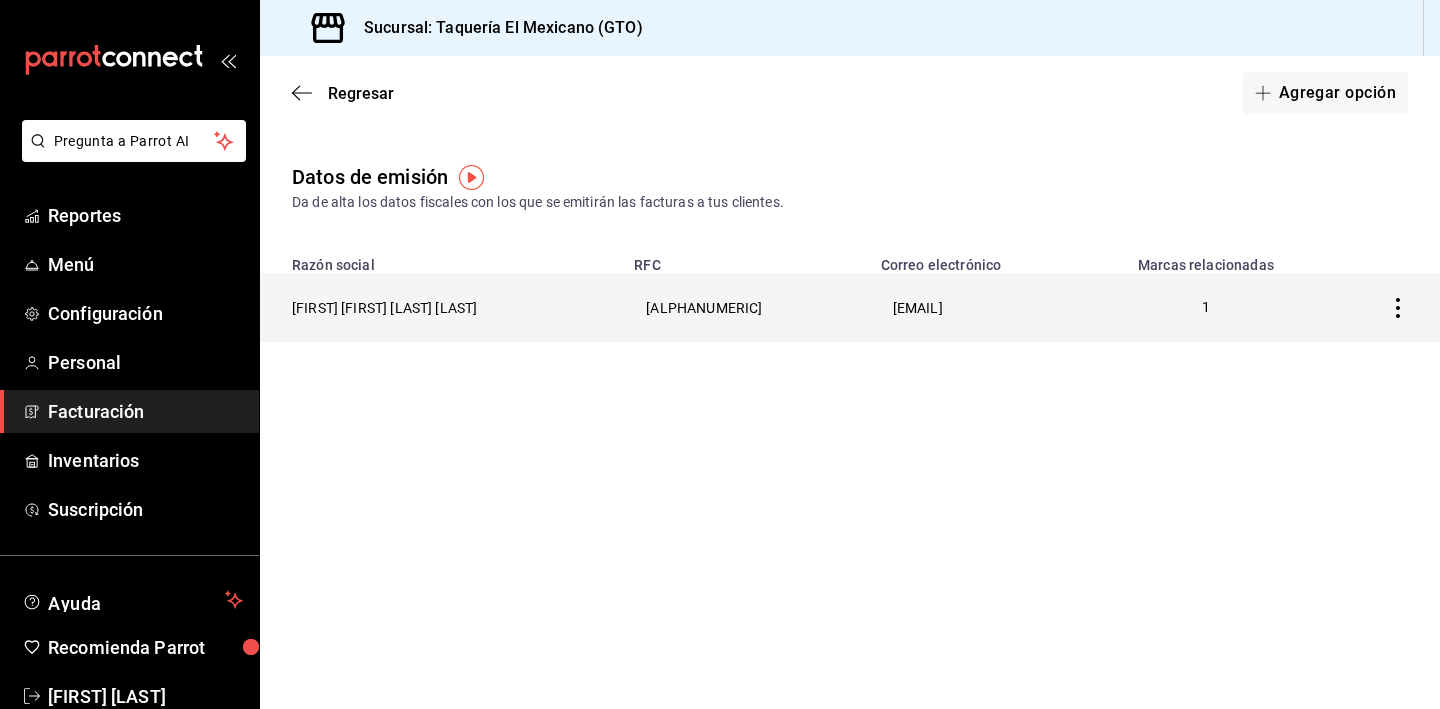 click 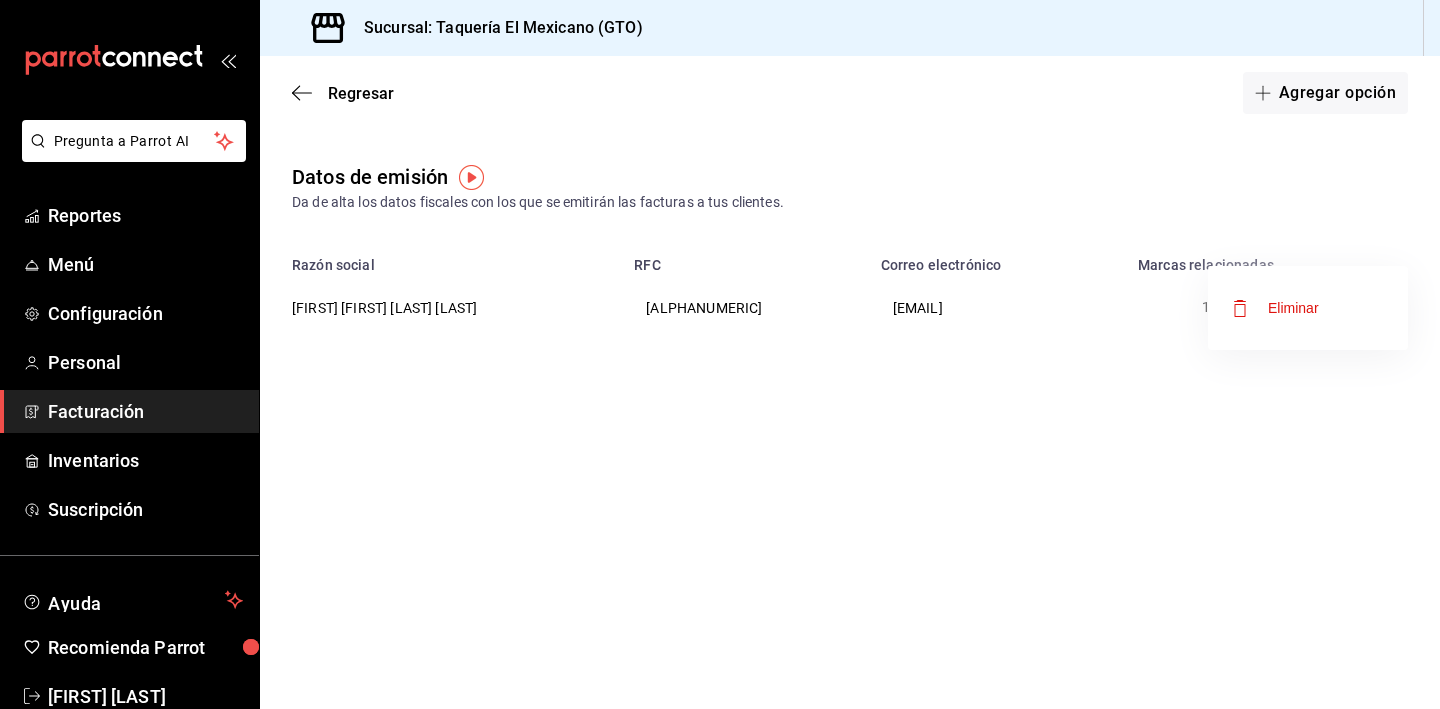 click on "Eliminar" at bounding box center [1275, 308] 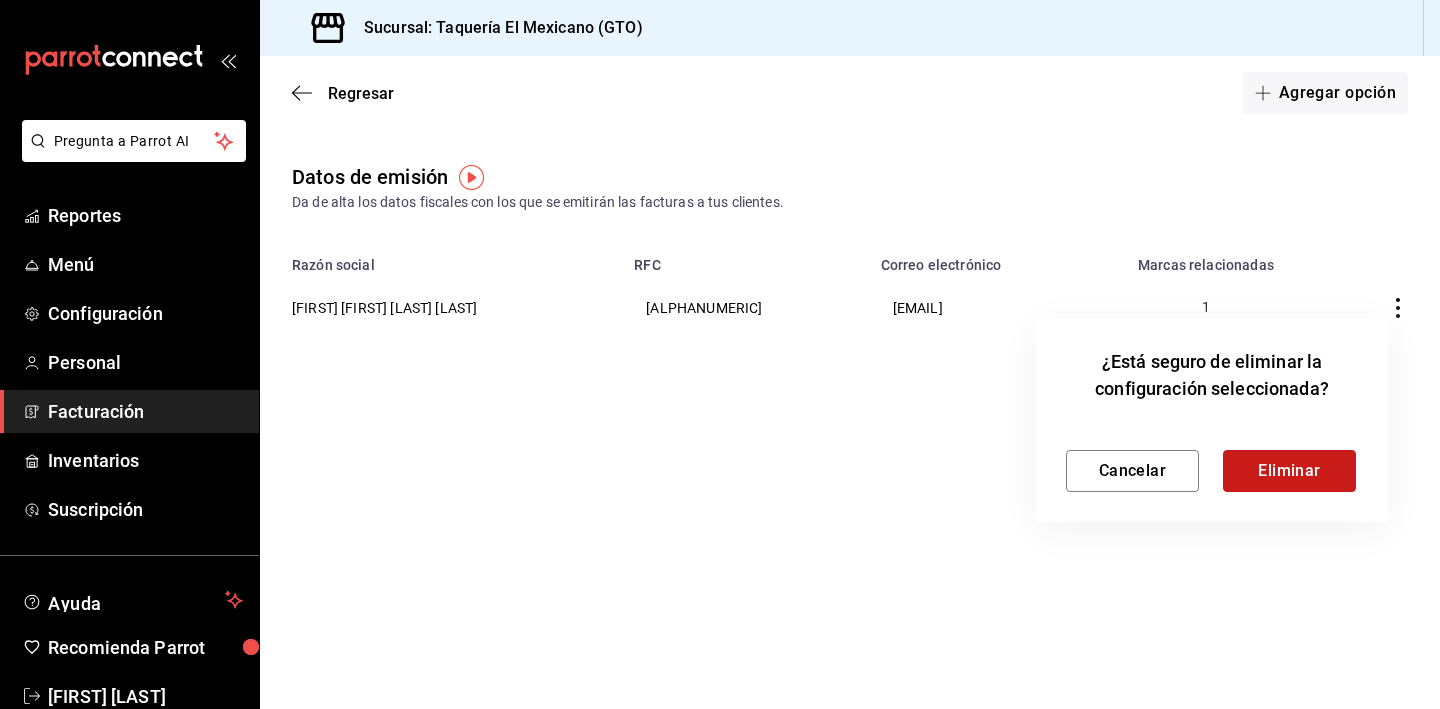 click on "Eliminar" at bounding box center [1289, 471] 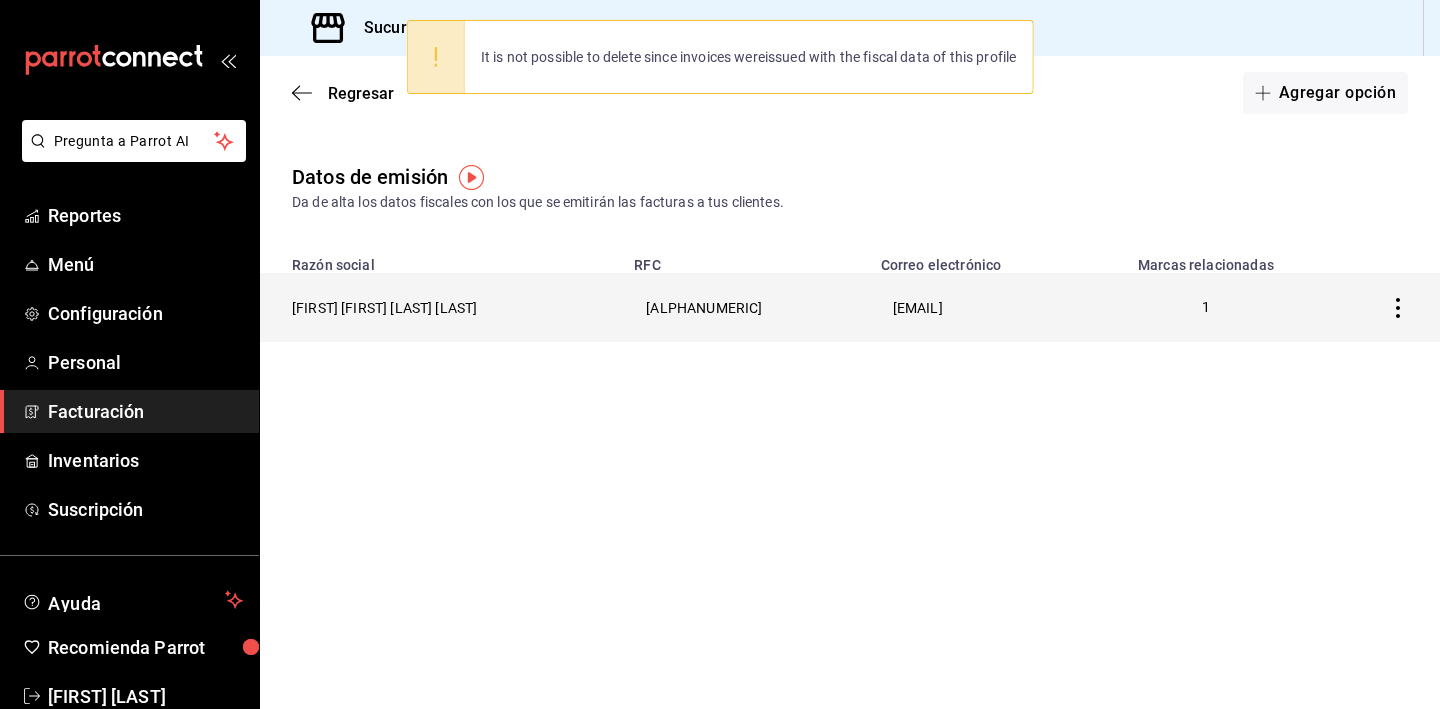 click on "[ALPHANUMERIC]" at bounding box center [745, 307] 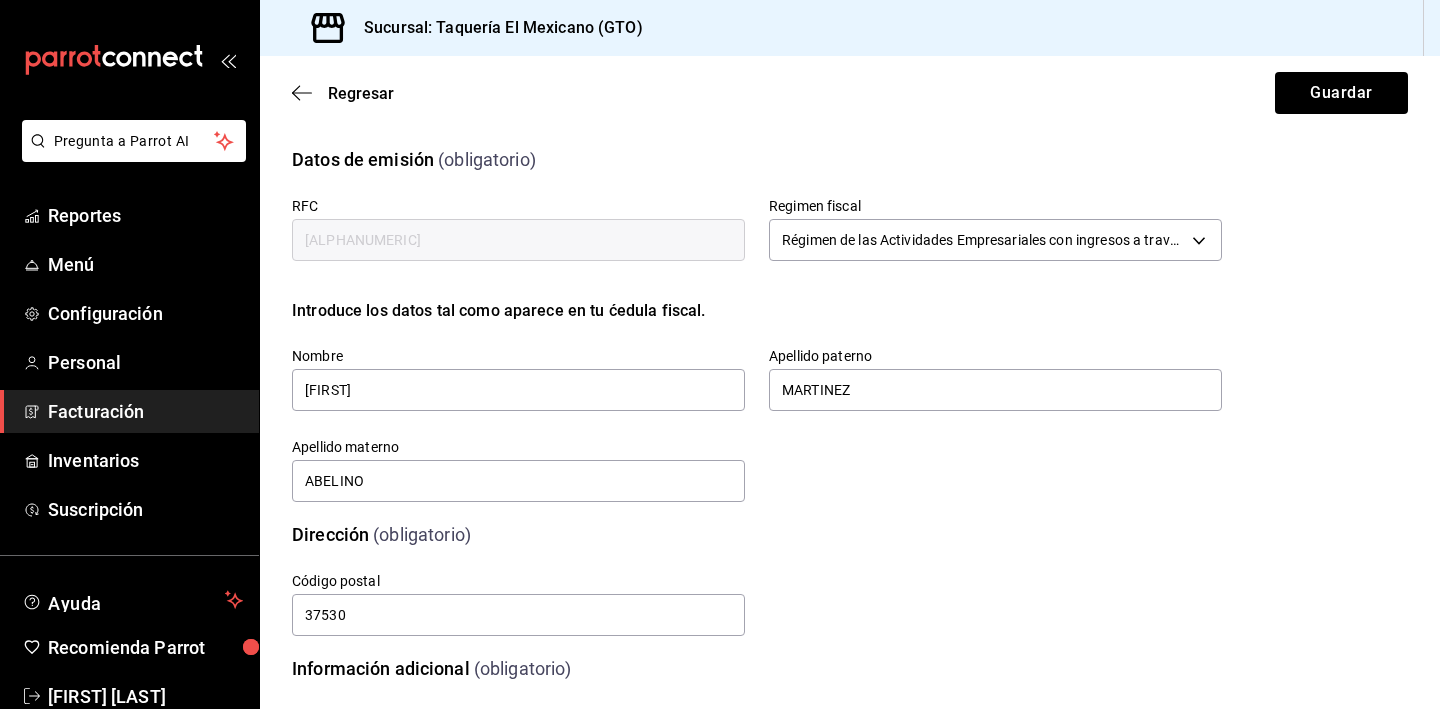 click on "[ALPHANUMERIC]" at bounding box center (518, 240) 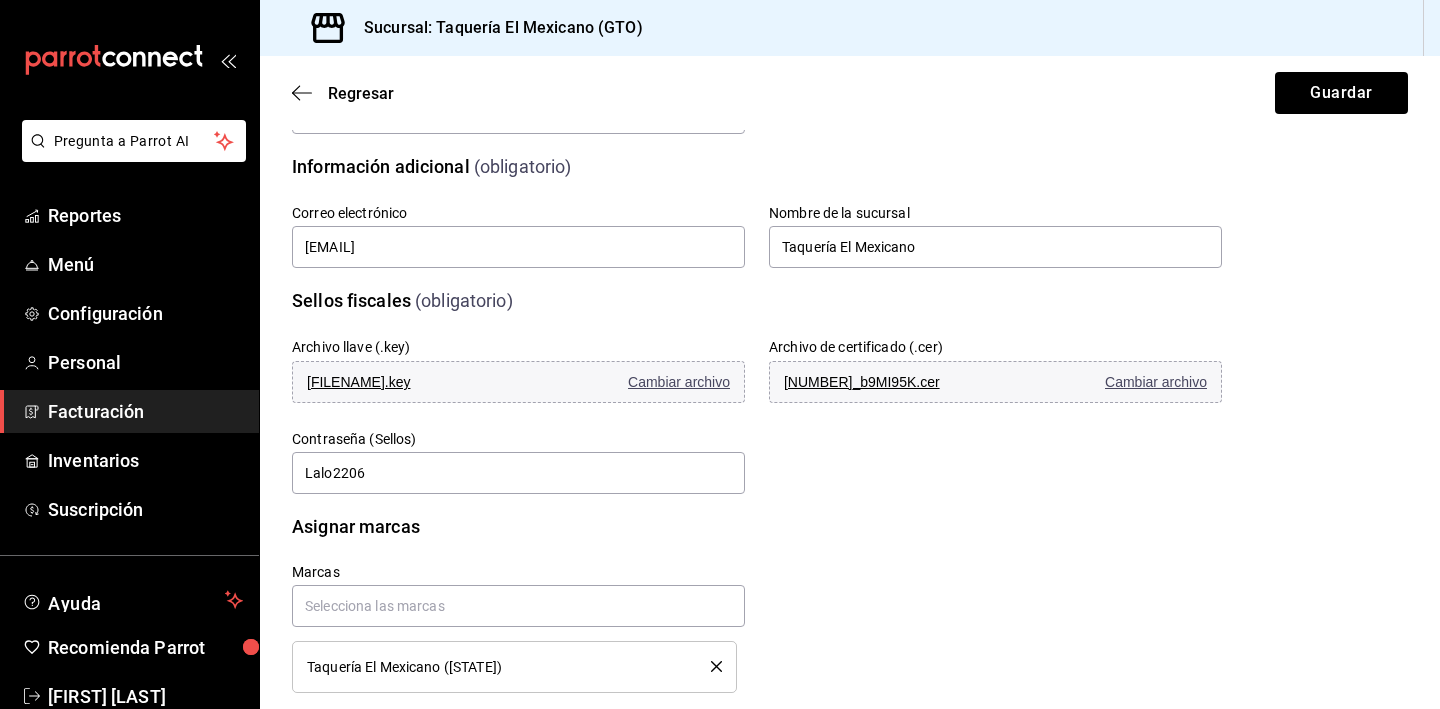 scroll, scrollTop: 534, scrollLeft: 0, axis: vertical 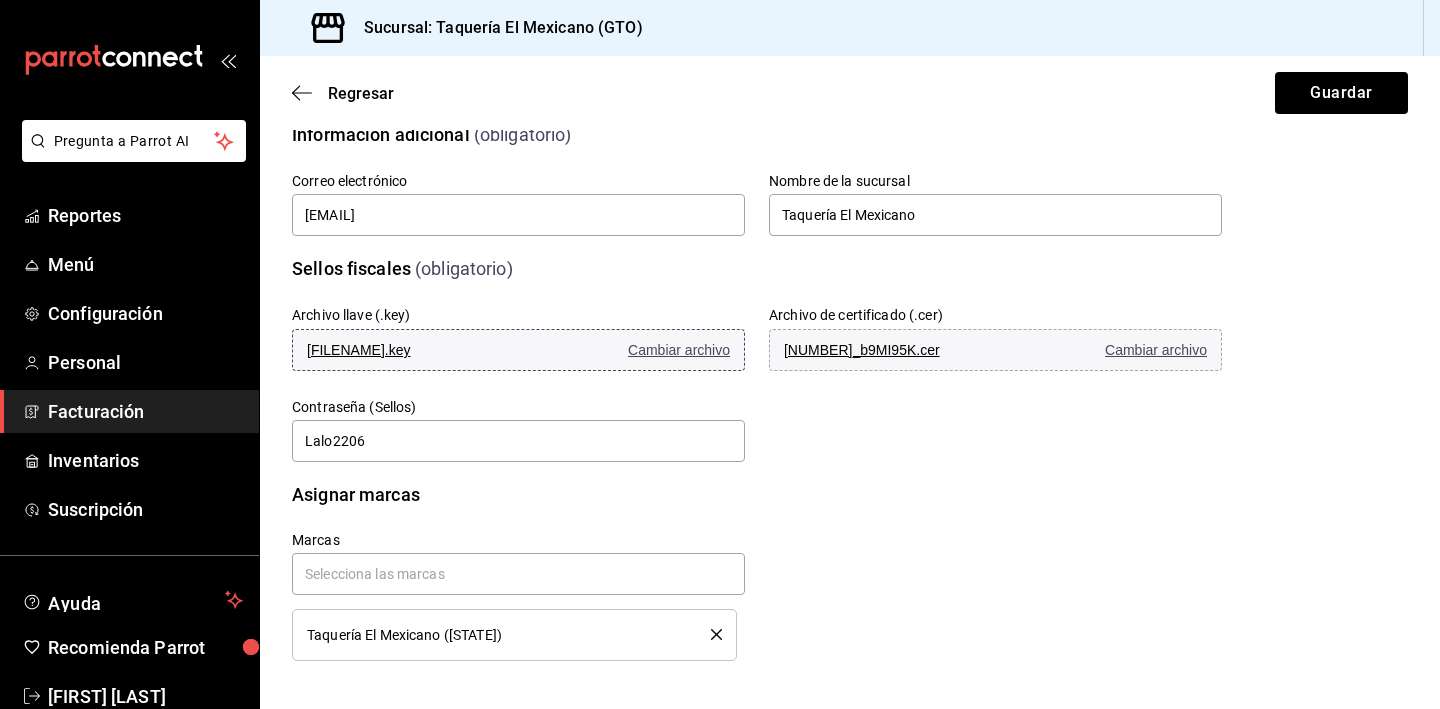 click on "Cambiar archivo" at bounding box center [679, 350] 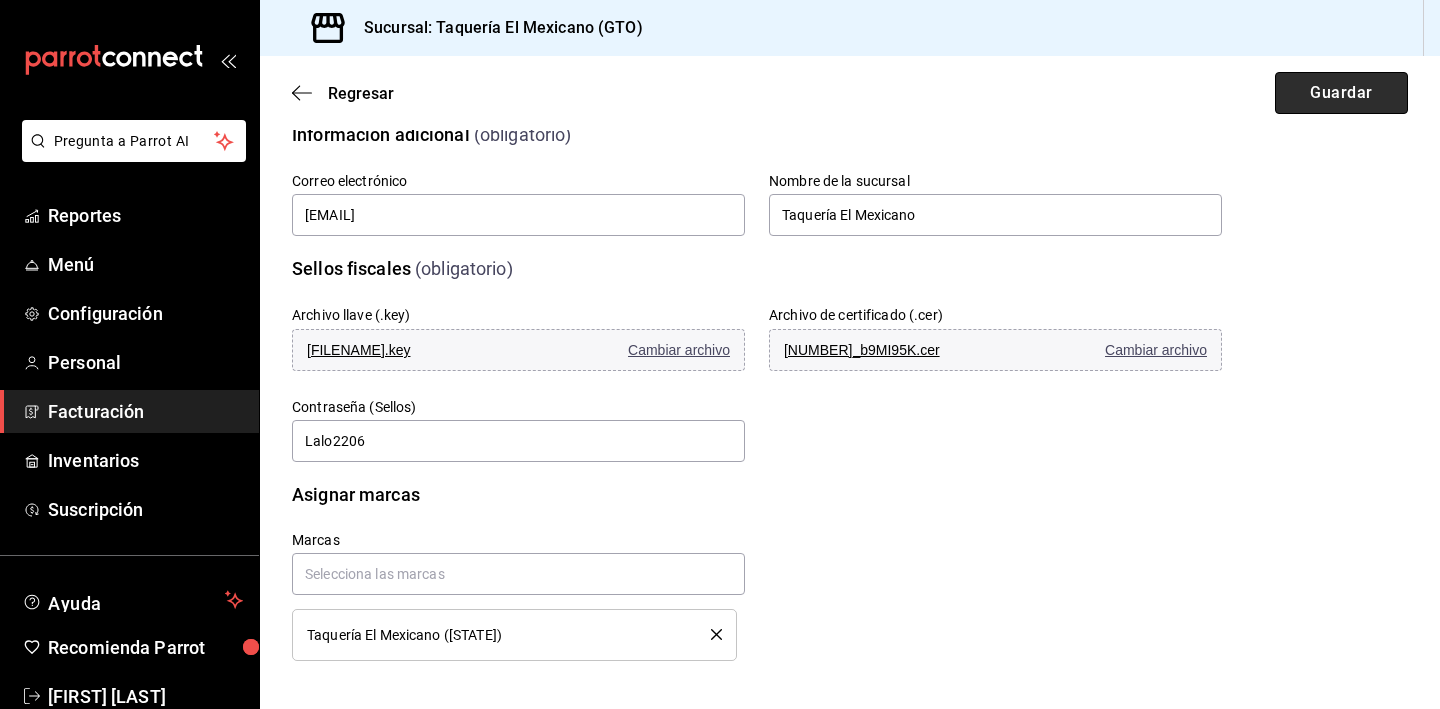 click on "Guardar" at bounding box center [1341, 93] 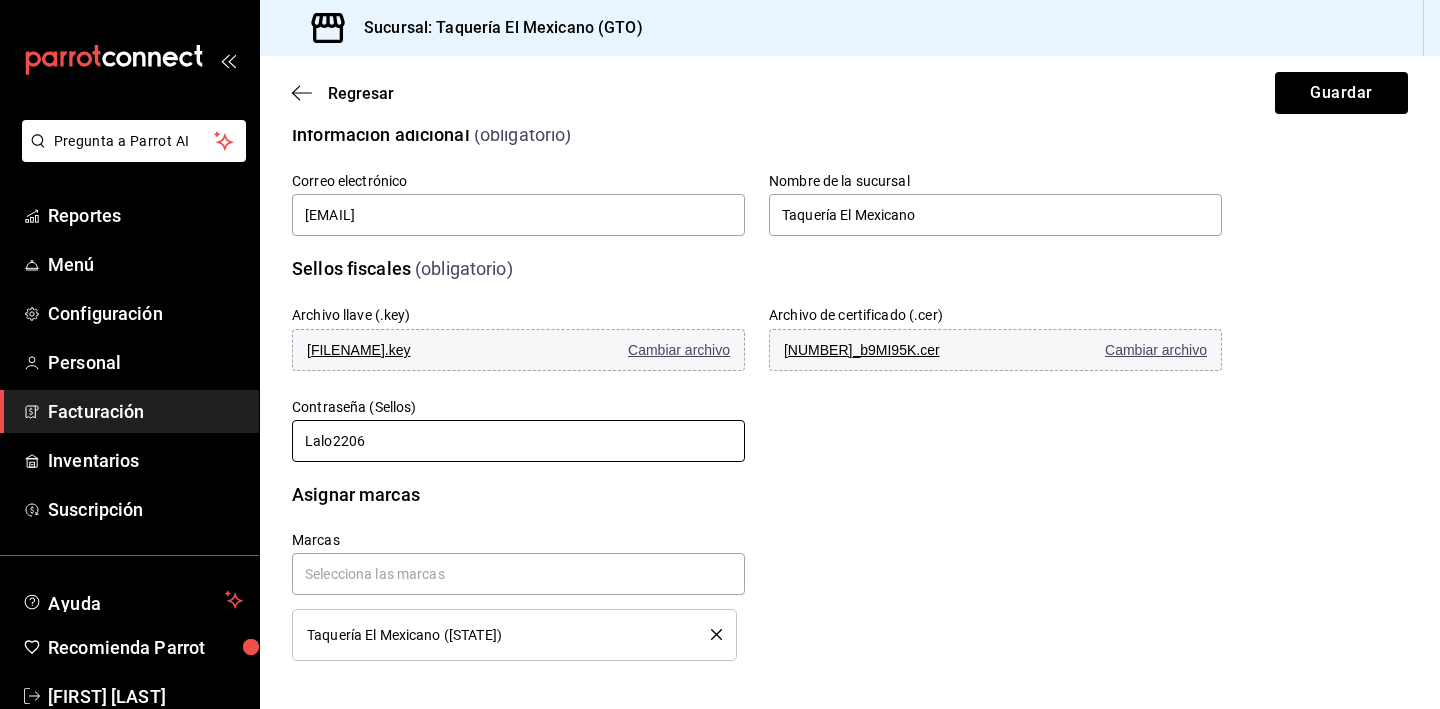click on "Lalo2206" at bounding box center [518, 441] 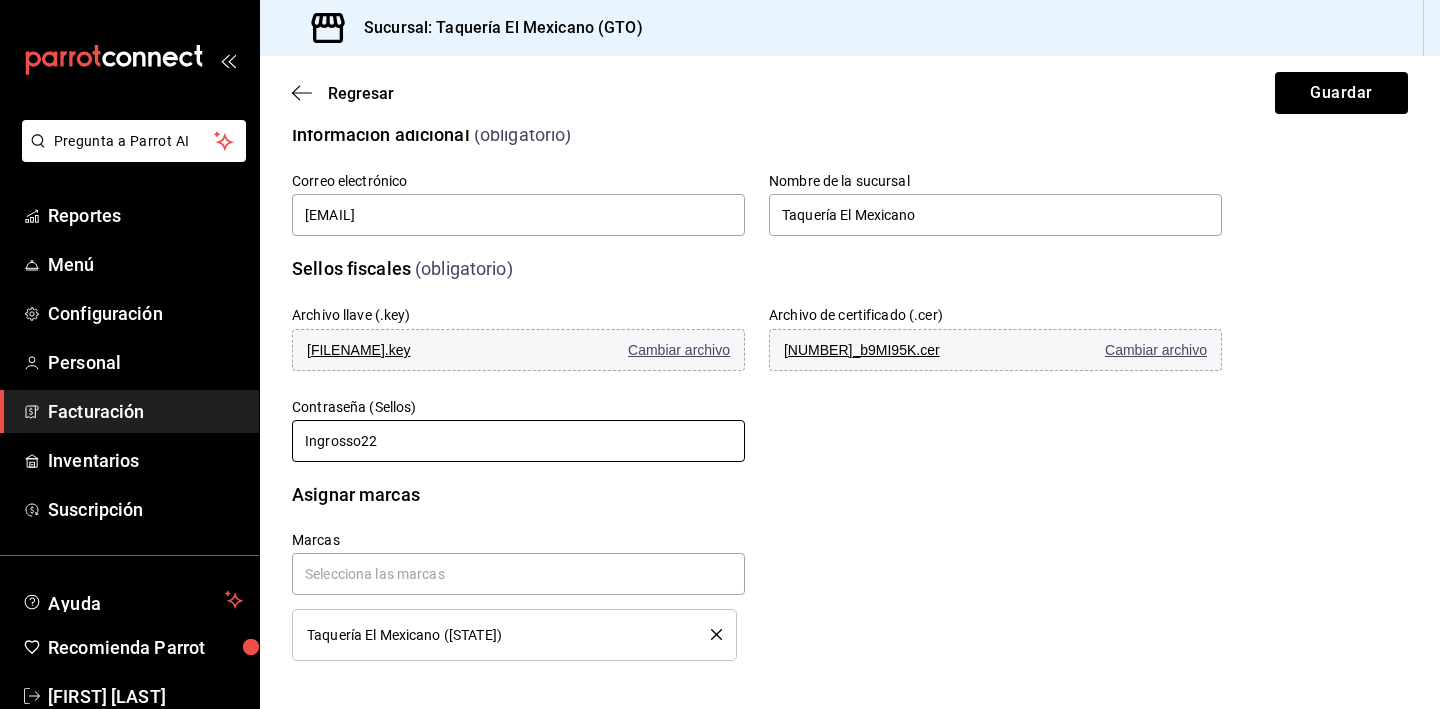 type on "Ingrosso22" 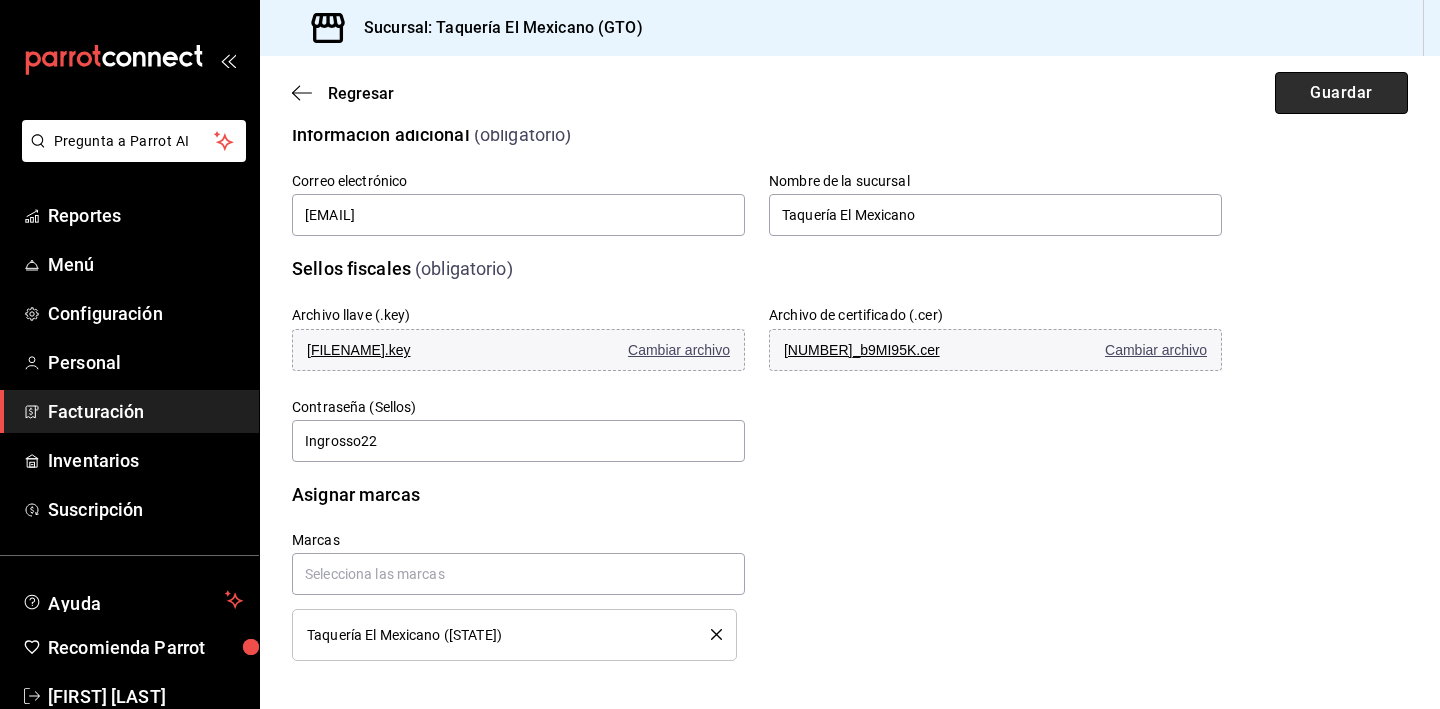 click on "Guardar" at bounding box center [1341, 93] 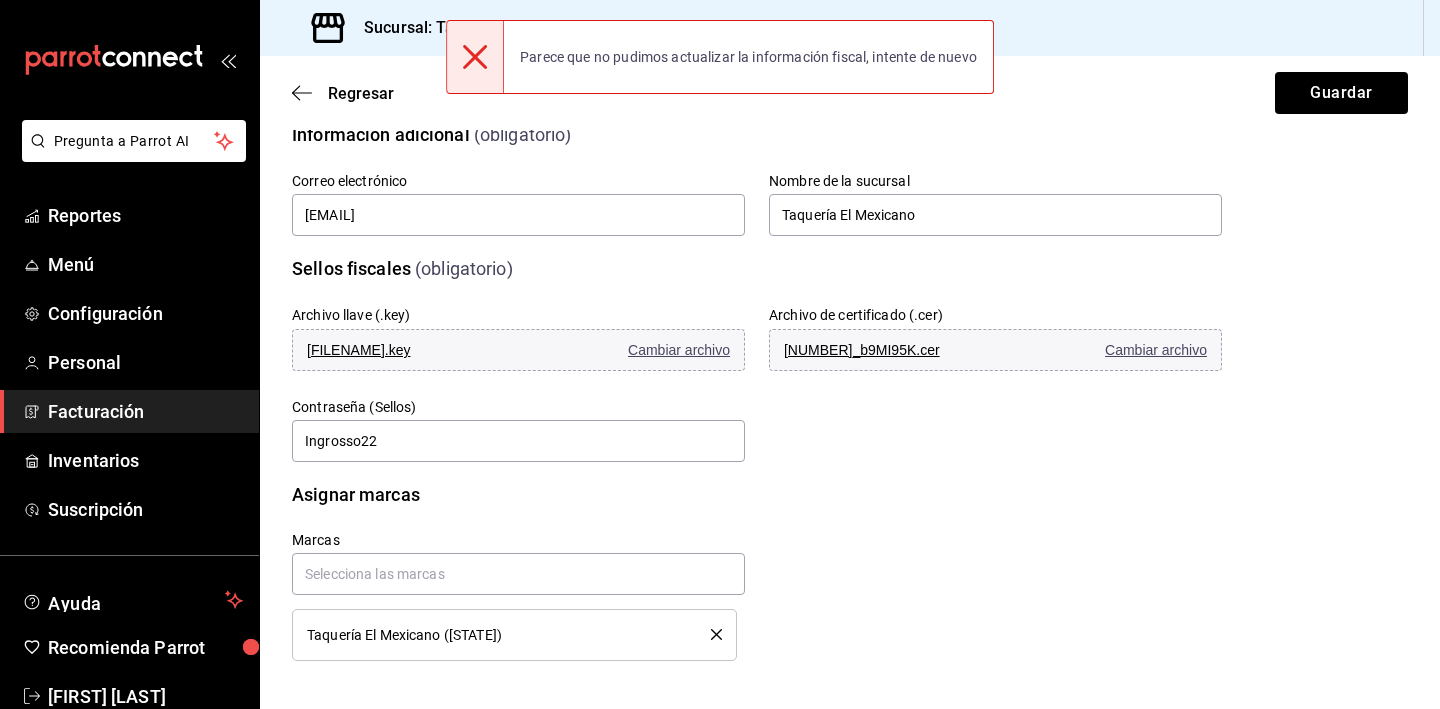 click on "Regresar Guardar" at bounding box center [850, 93] 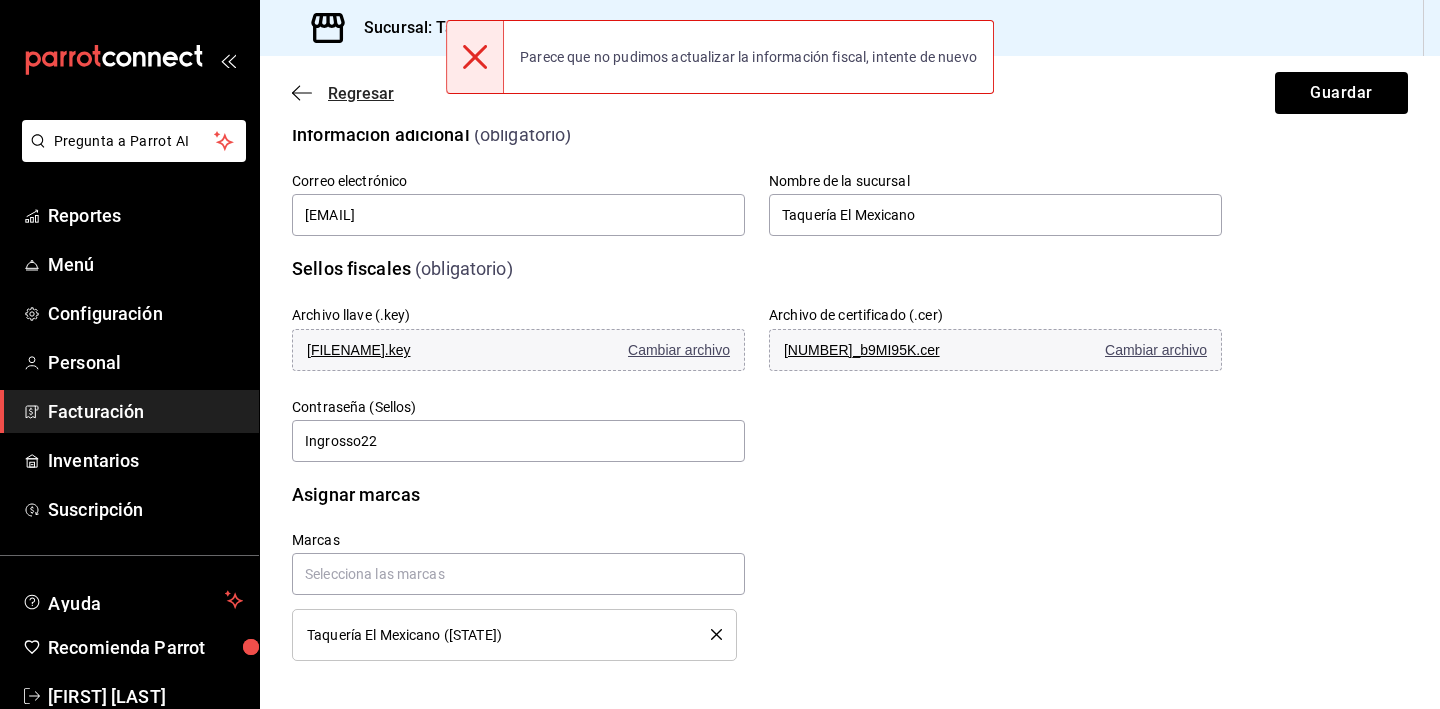 click on "Regresar" at bounding box center (361, 93) 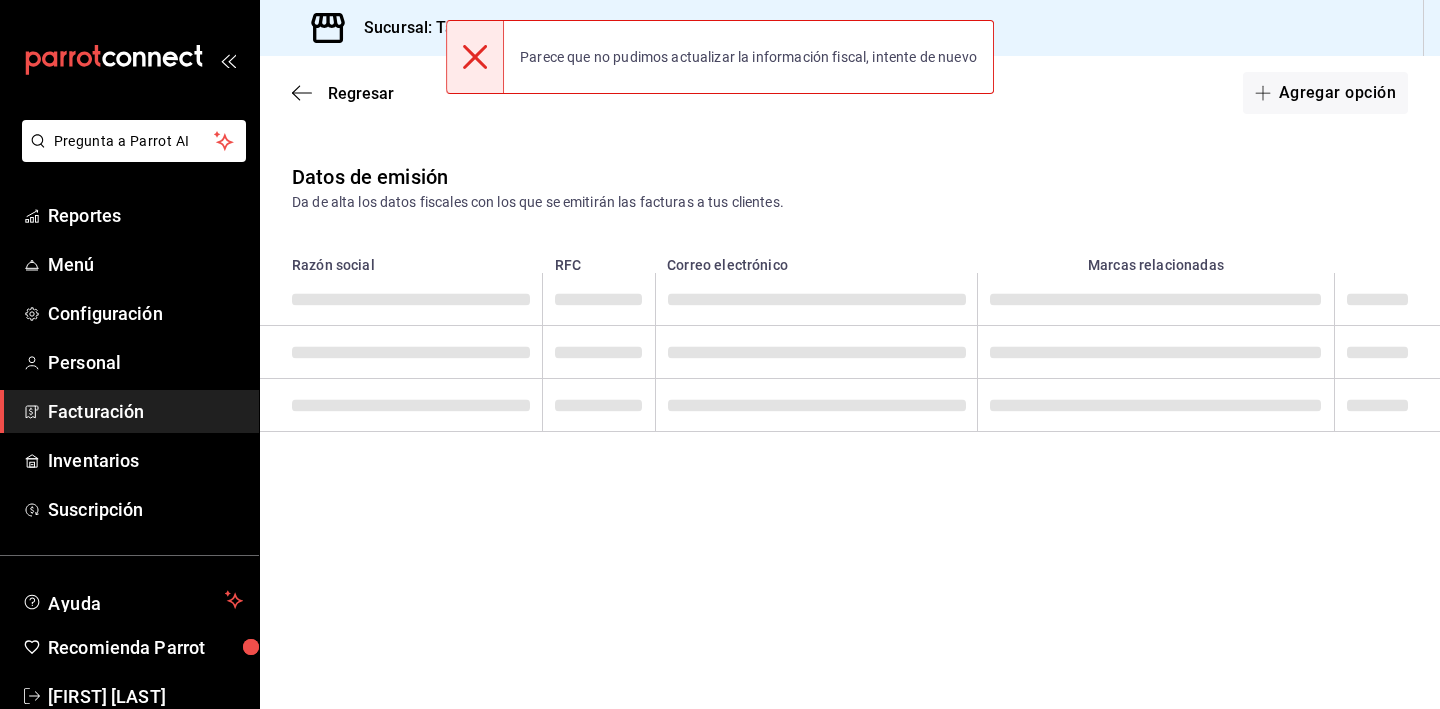 scroll, scrollTop: 0, scrollLeft: 0, axis: both 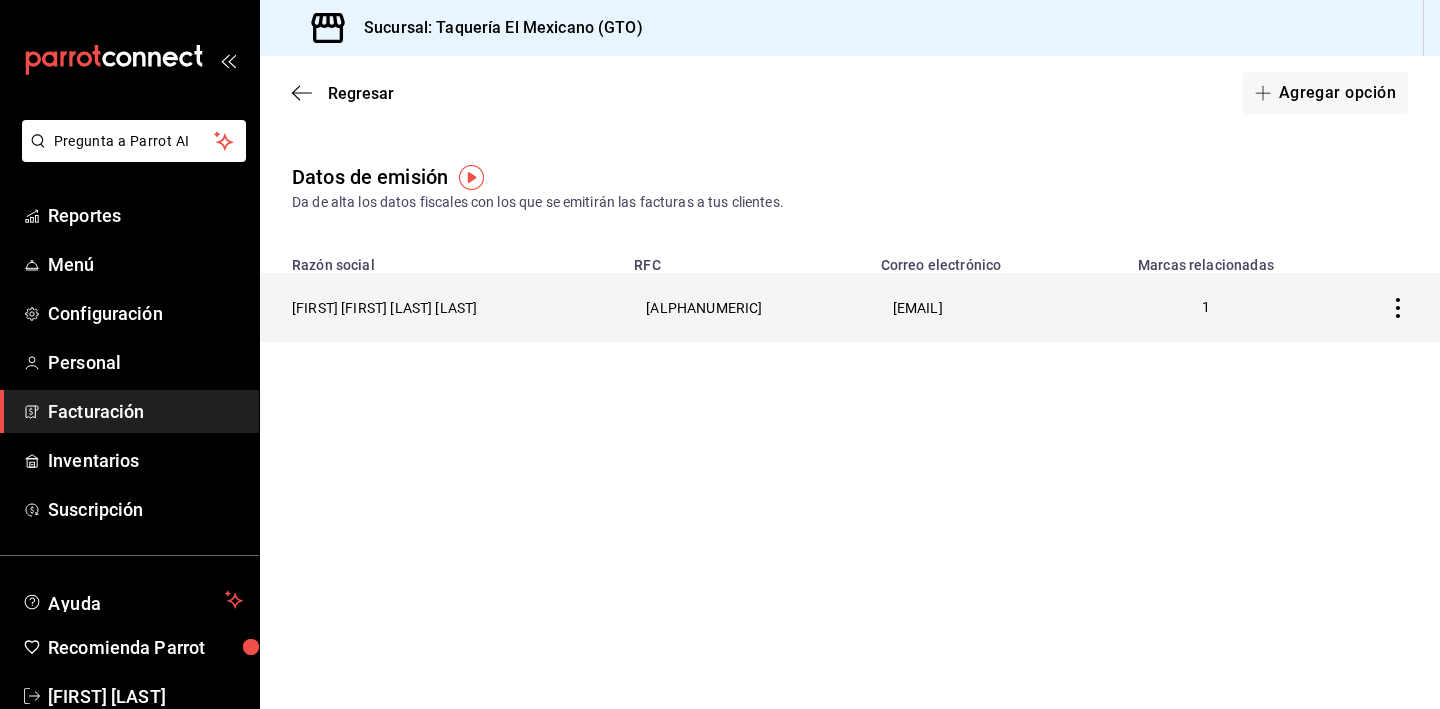 click 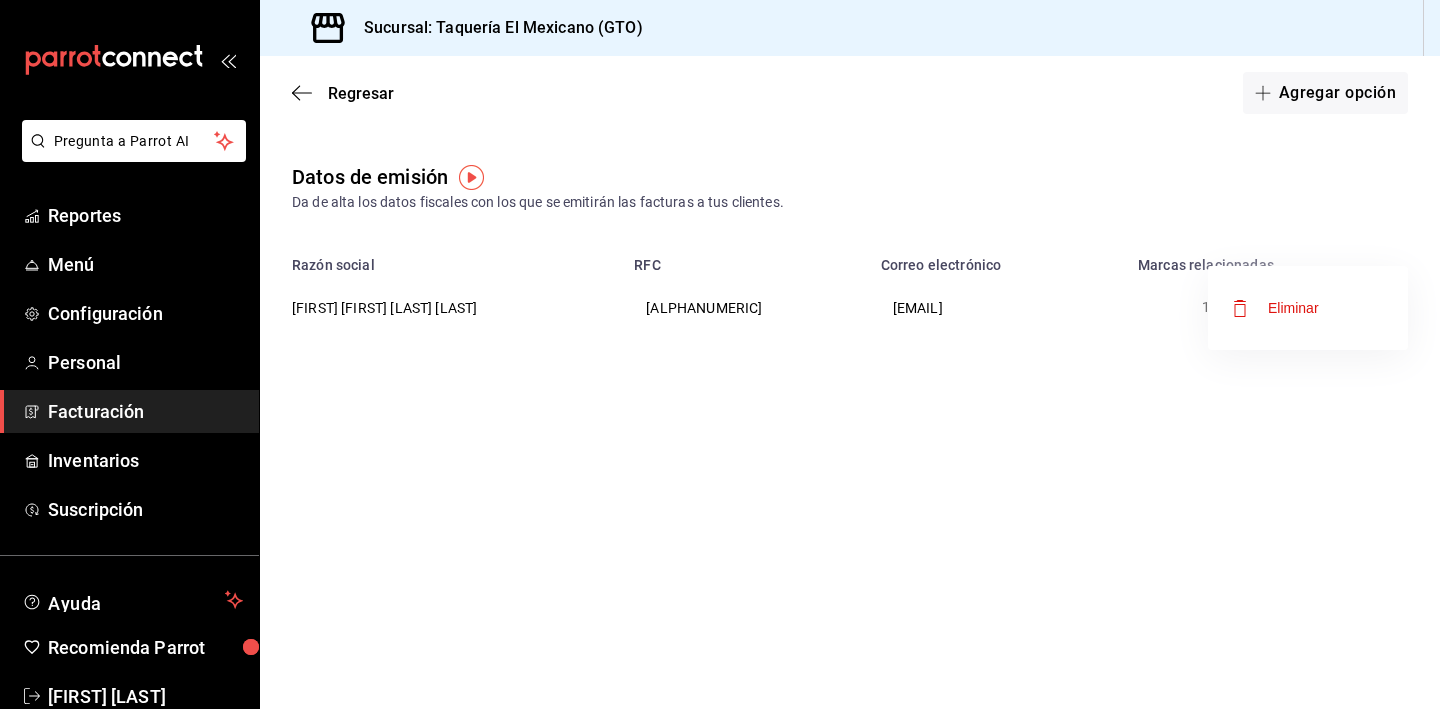click on "Eliminar" at bounding box center (1293, 308) 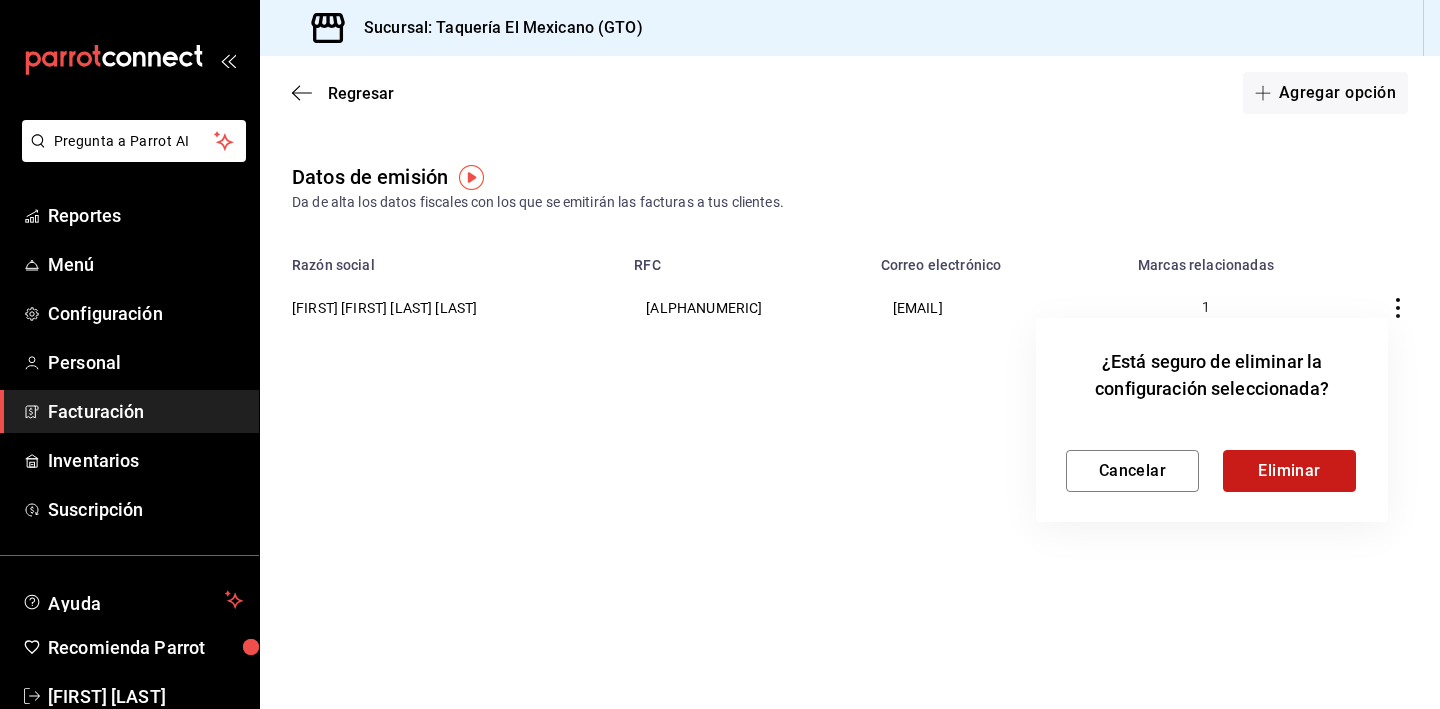 click on "Eliminar" at bounding box center (1289, 471) 